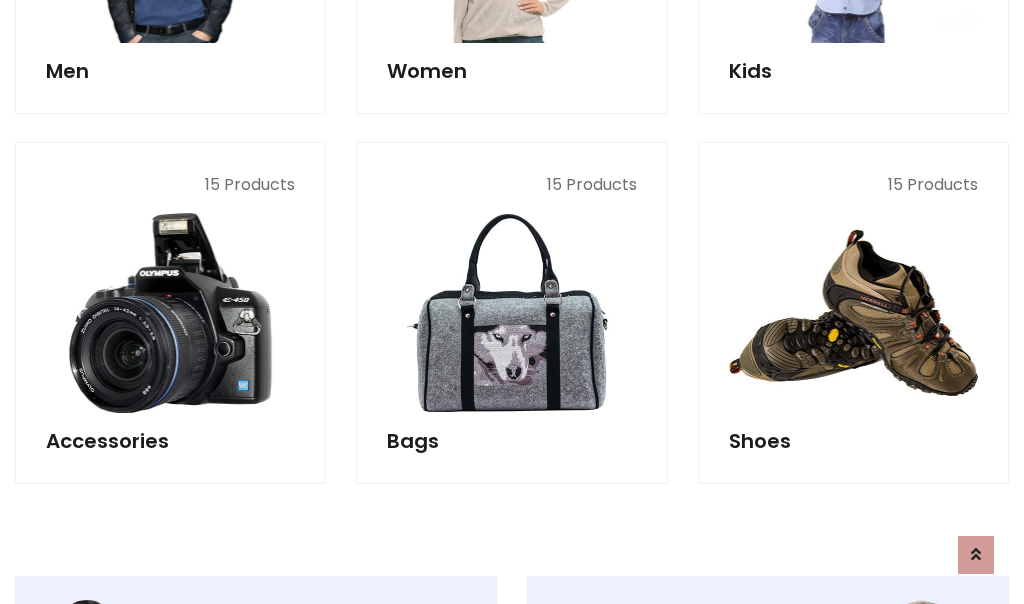 scroll, scrollTop: 853, scrollLeft: 0, axis: vertical 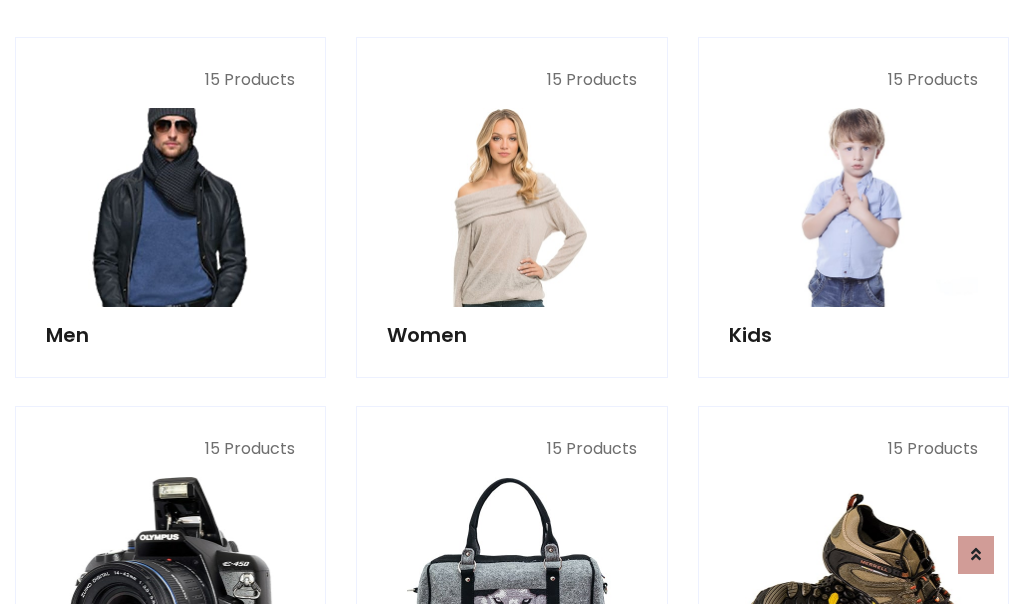 click at bounding box center (170, 207) 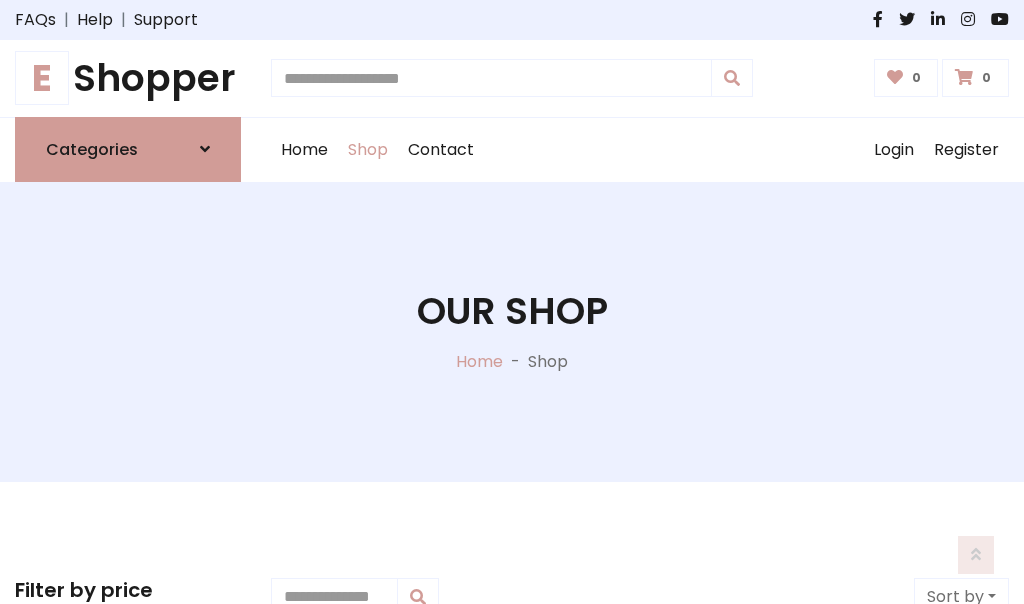 scroll, scrollTop: 807, scrollLeft: 0, axis: vertical 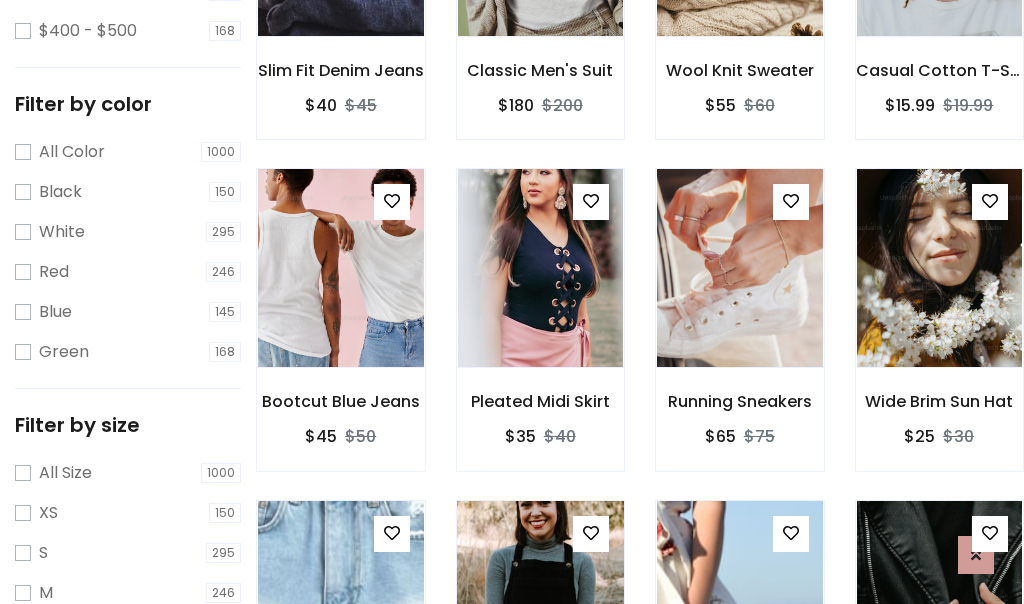 click at bounding box center [540, 600] 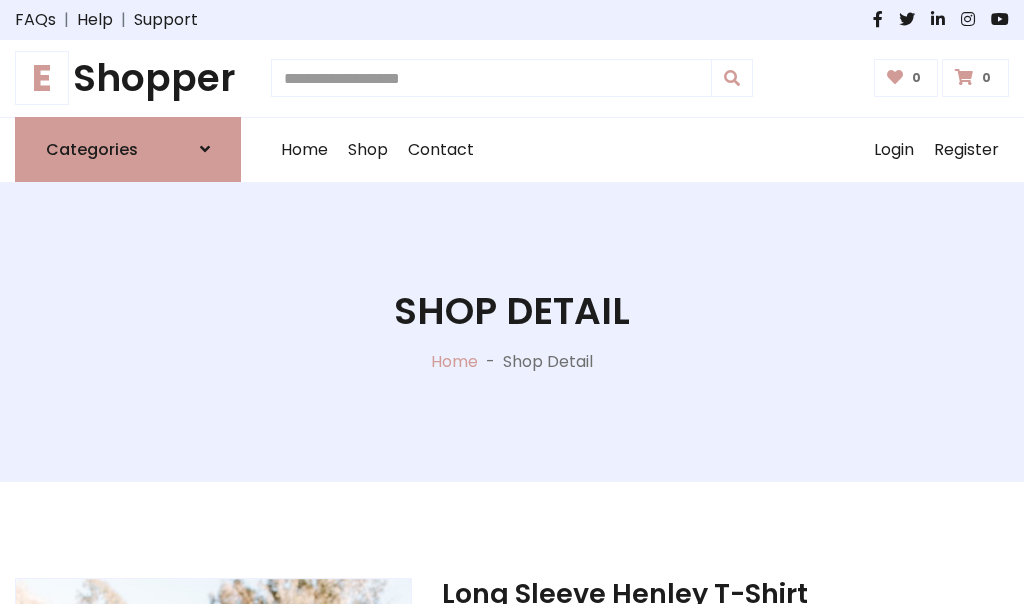 scroll, scrollTop: 0, scrollLeft: 0, axis: both 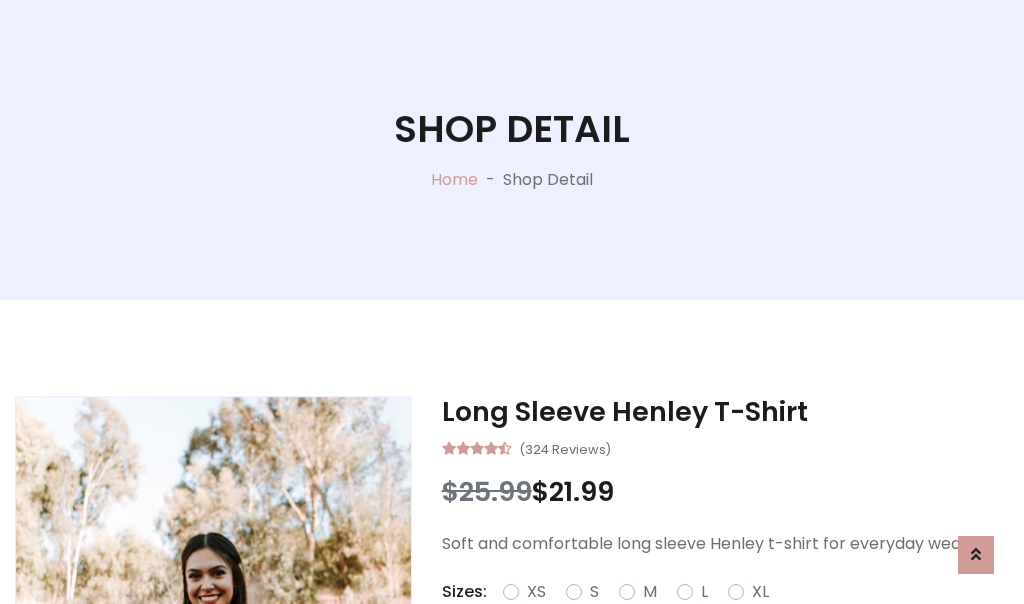 click on "Red" at bounding box center (732, 616) 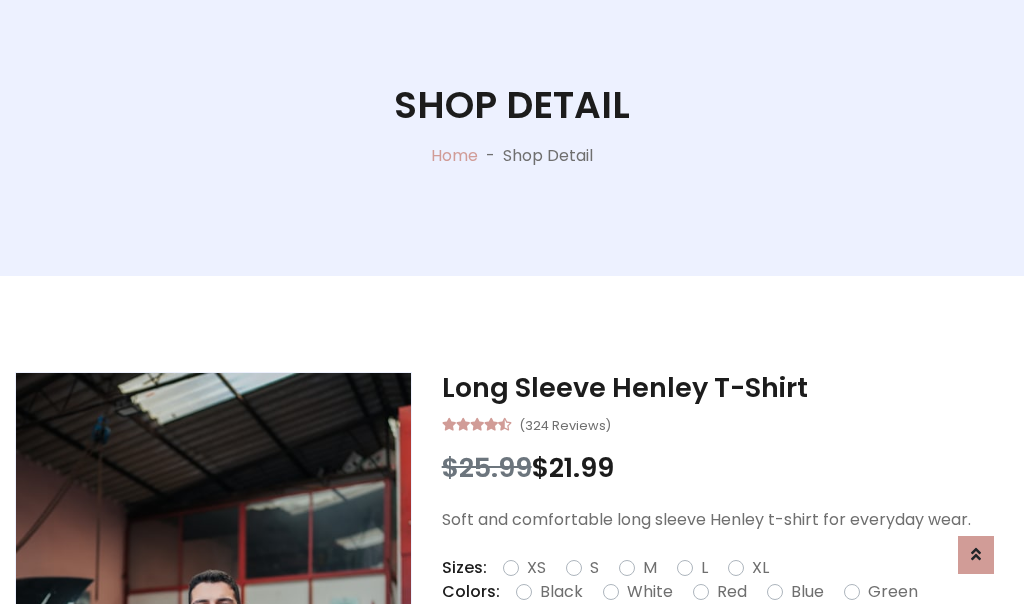 click on "Add To Cart" at bounding box center [663, 655] 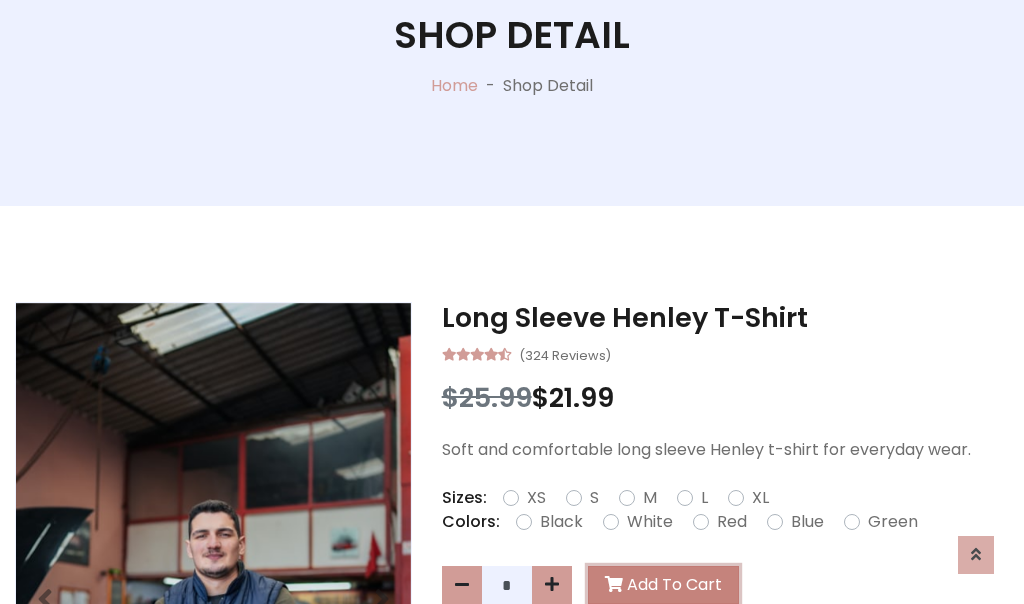 scroll, scrollTop: 0, scrollLeft: 0, axis: both 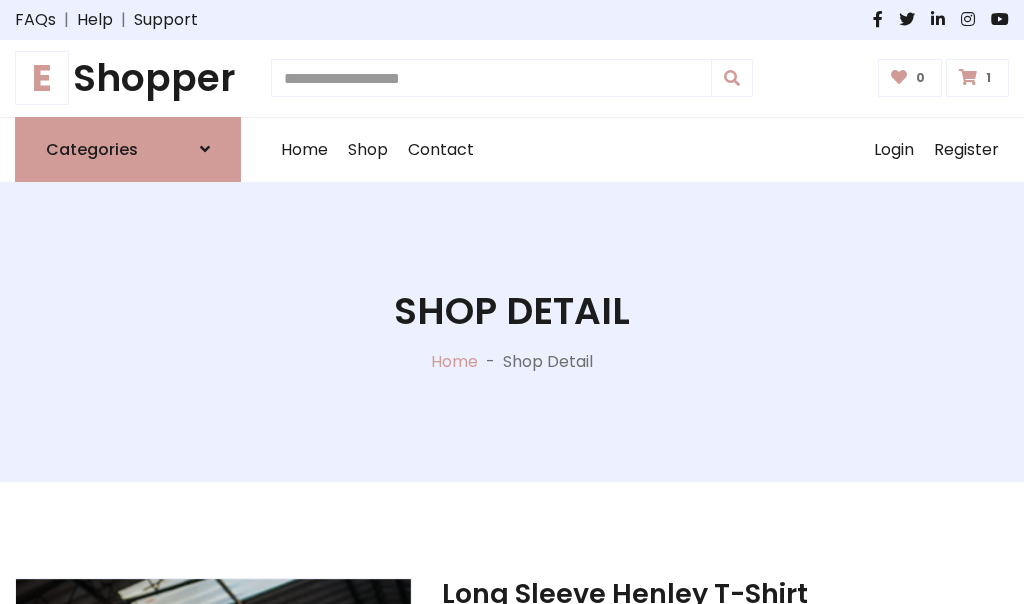 click at bounding box center [968, 77] 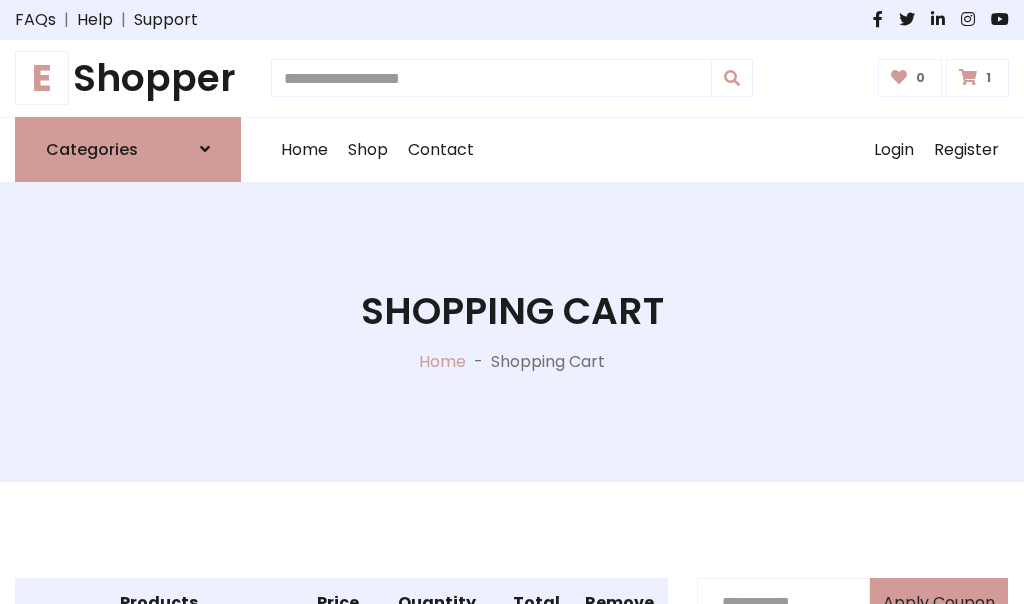 scroll, scrollTop: 474, scrollLeft: 0, axis: vertical 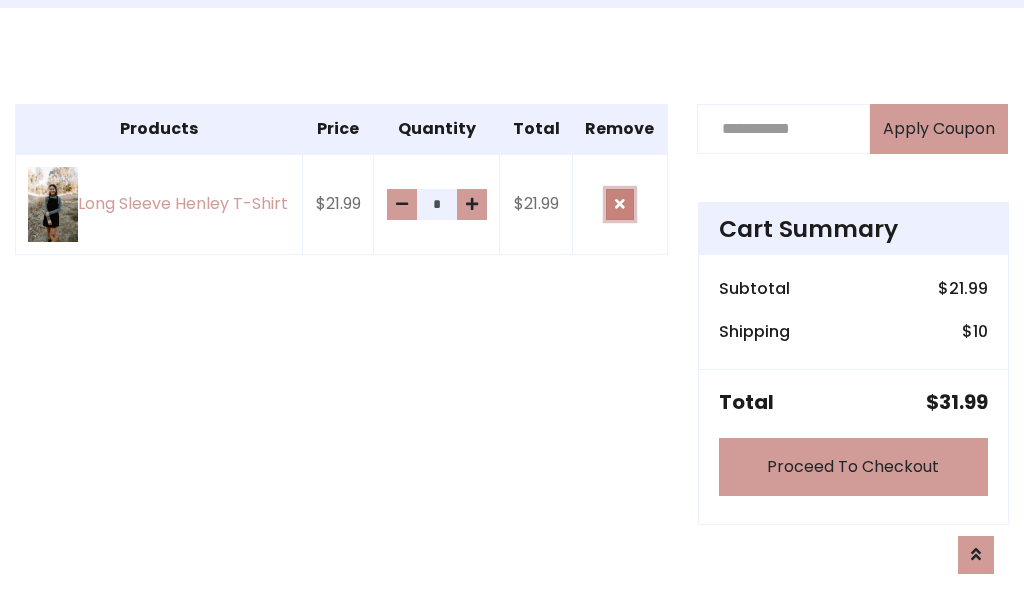 click at bounding box center (620, 204) 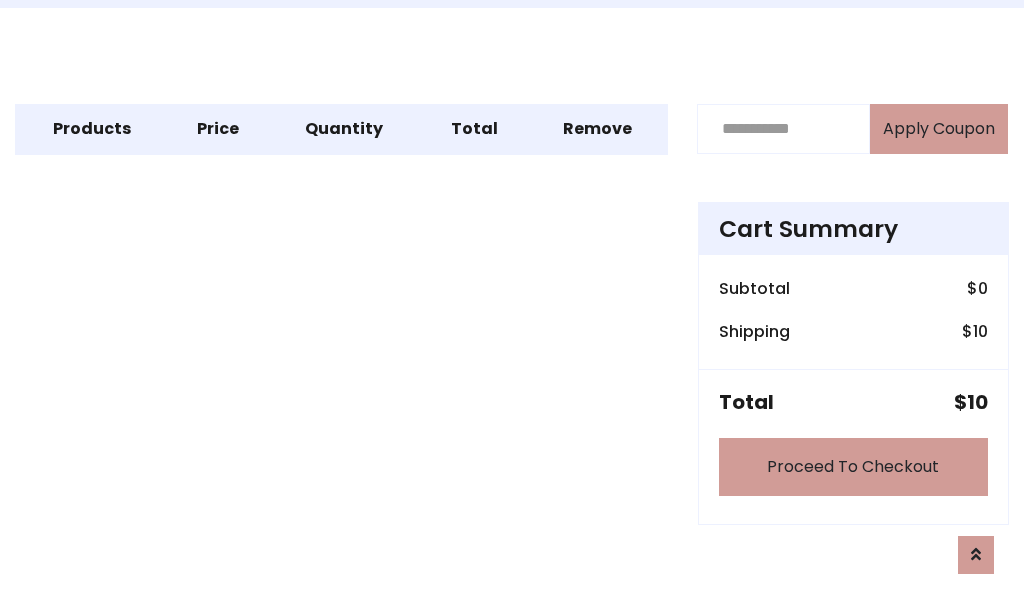 scroll, scrollTop: 247, scrollLeft: 0, axis: vertical 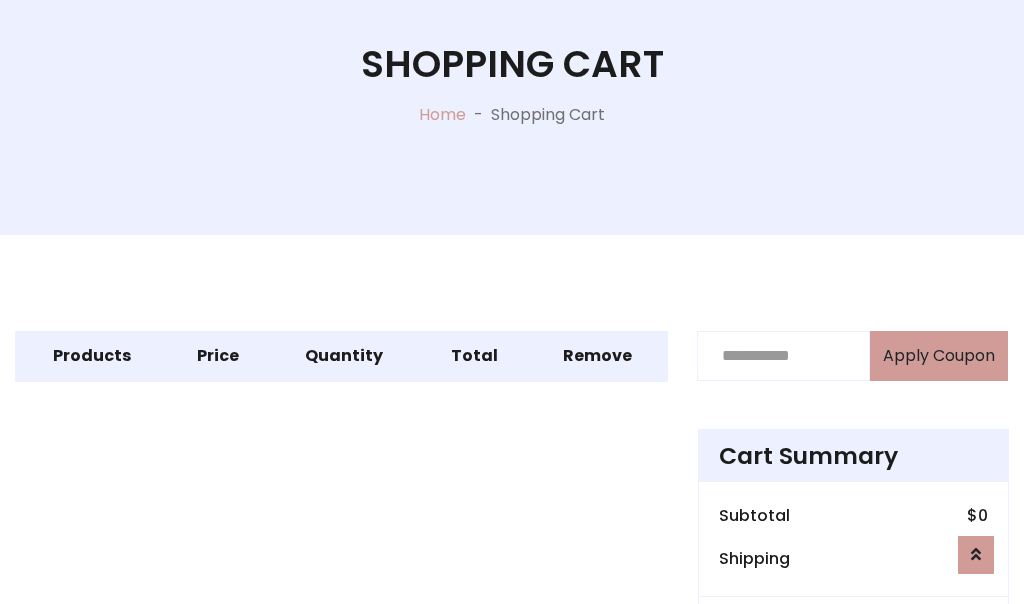 click on "Proceed To Checkout" at bounding box center [853, 694] 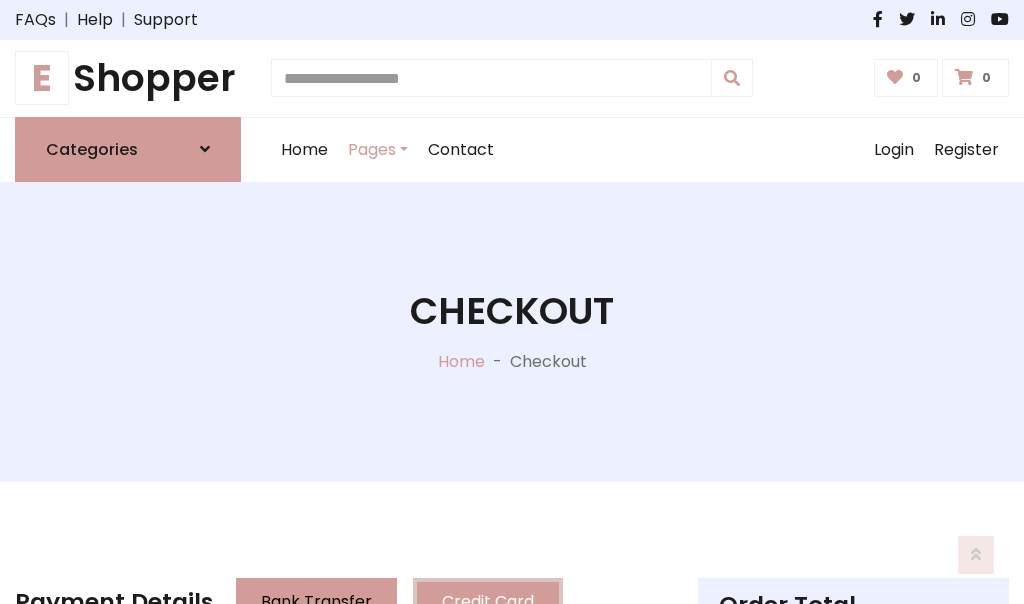 scroll, scrollTop: 137, scrollLeft: 0, axis: vertical 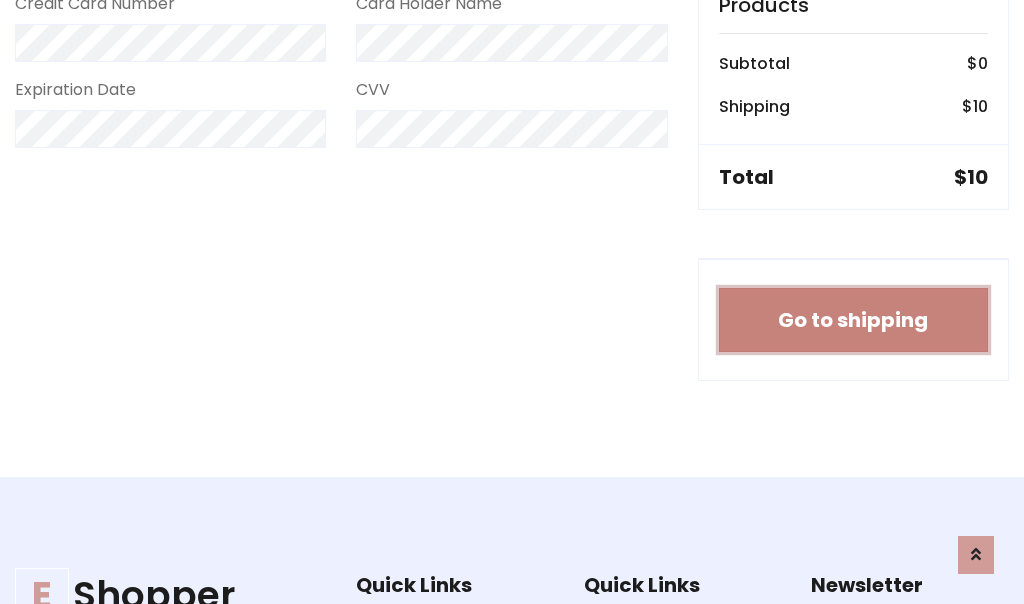 click on "Go to shipping" at bounding box center (853, 320) 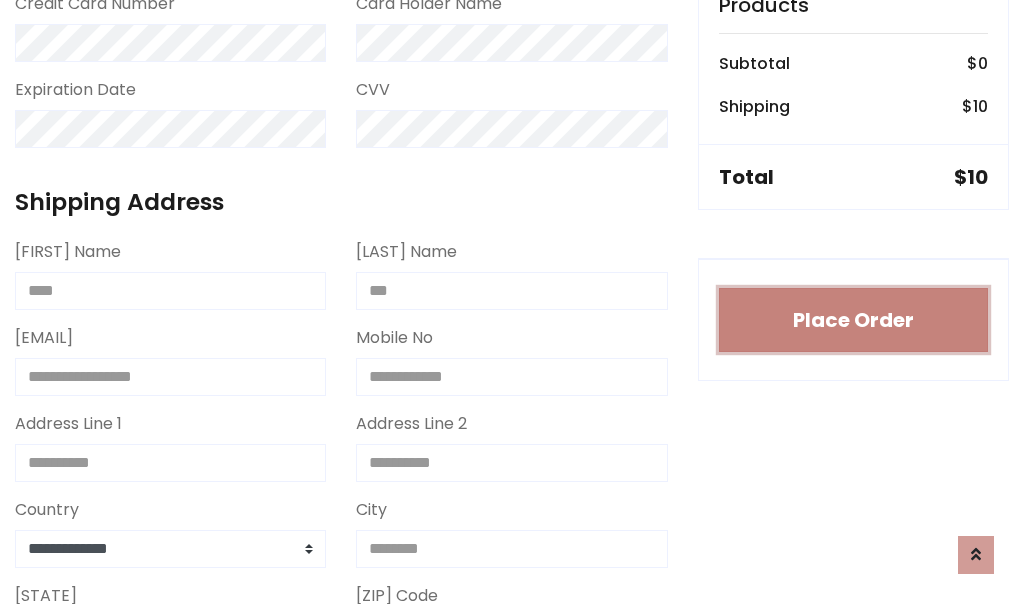 type 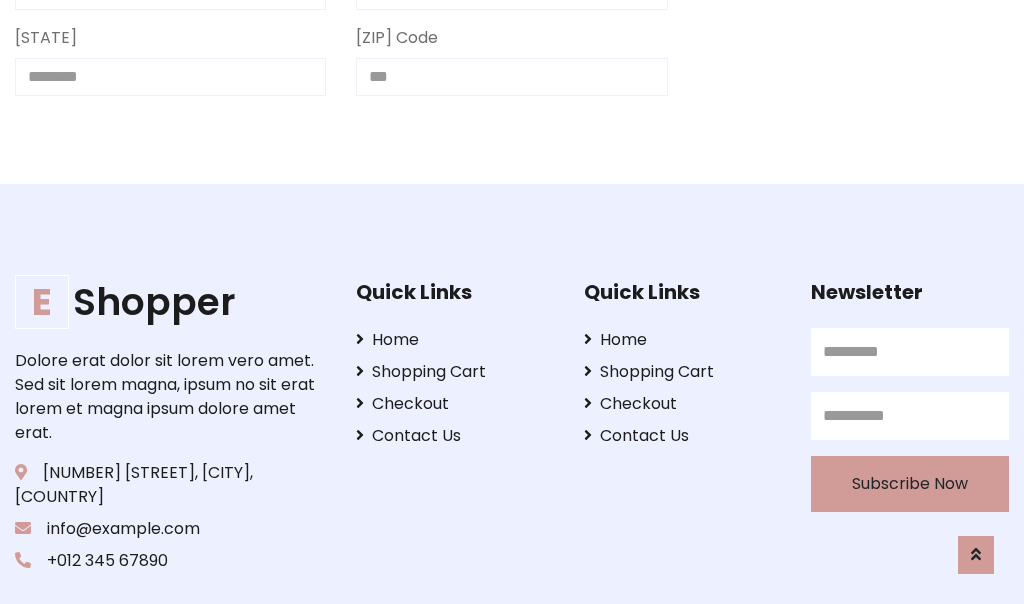scroll, scrollTop: 733, scrollLeft: 0, axis: vertical 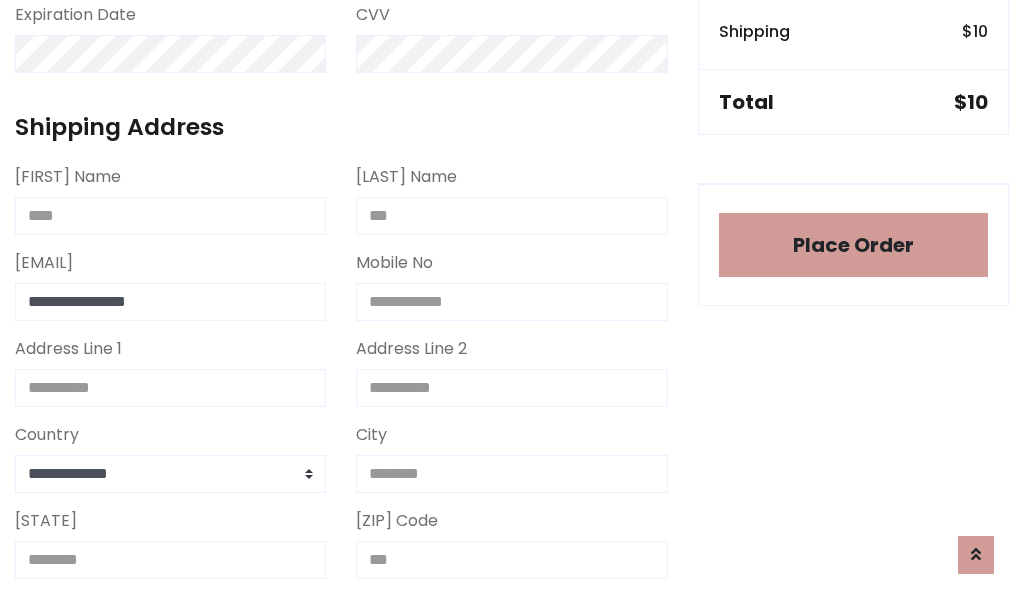 type on "**********" 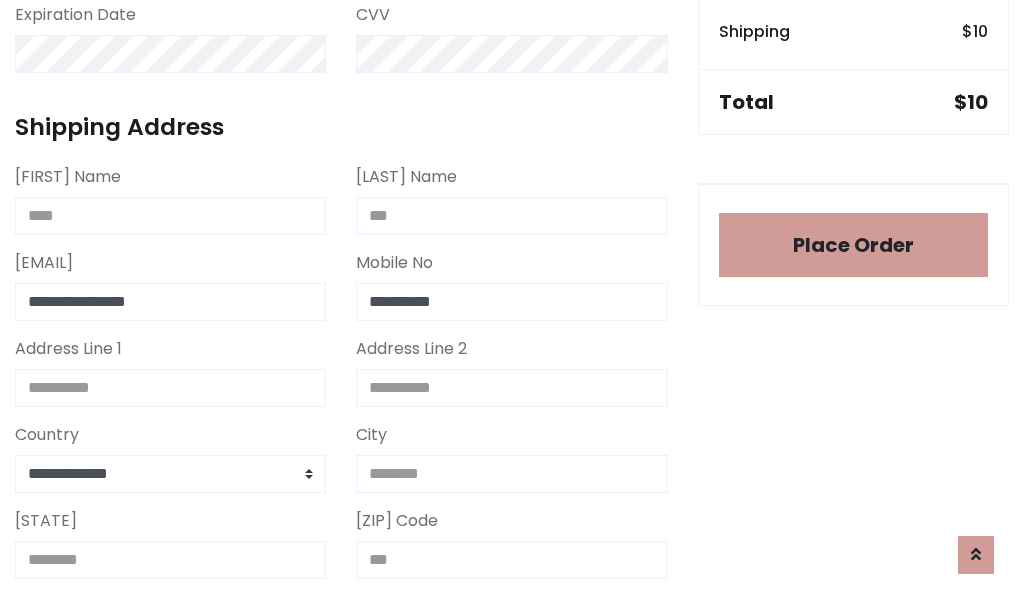 type on "**********" 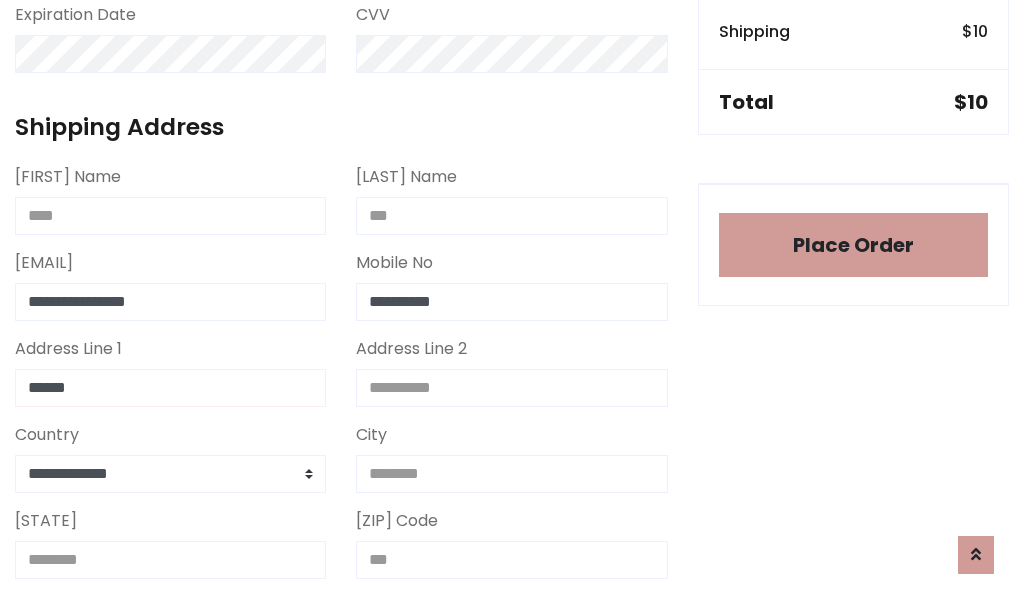 type on "******" 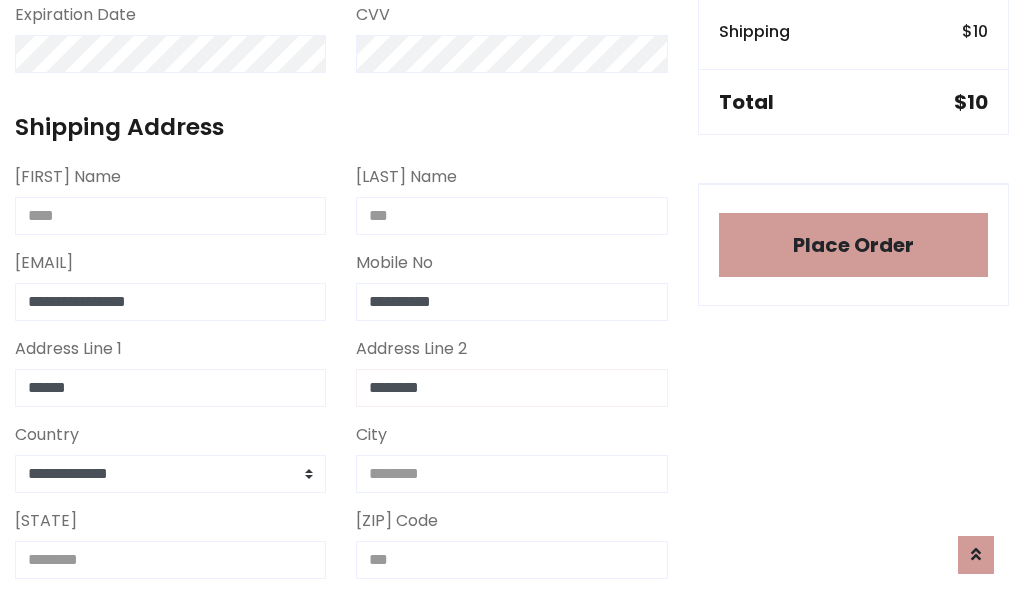 type on "********" 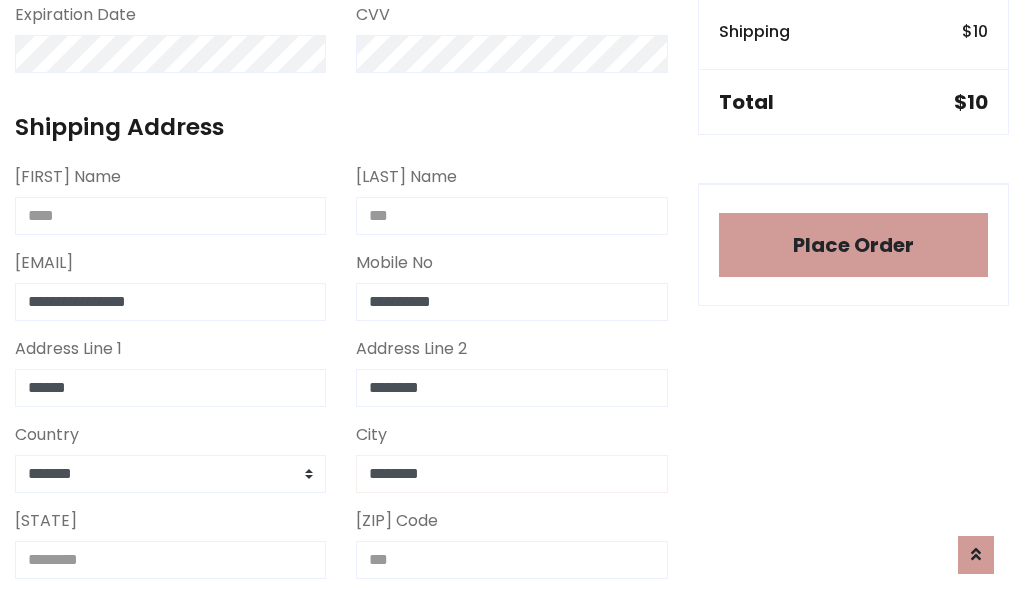 type on "********" 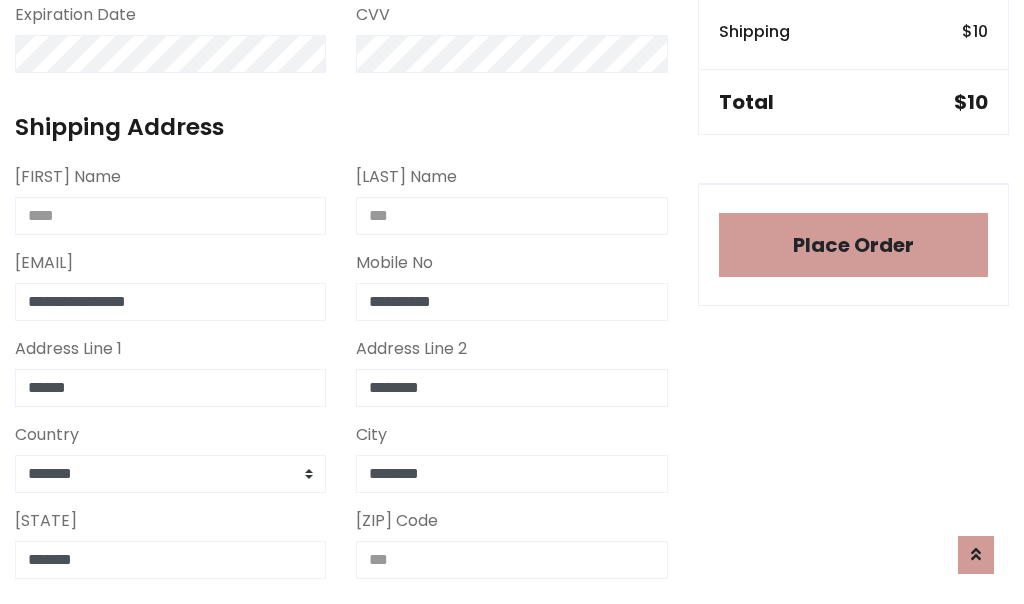 type on "*******" 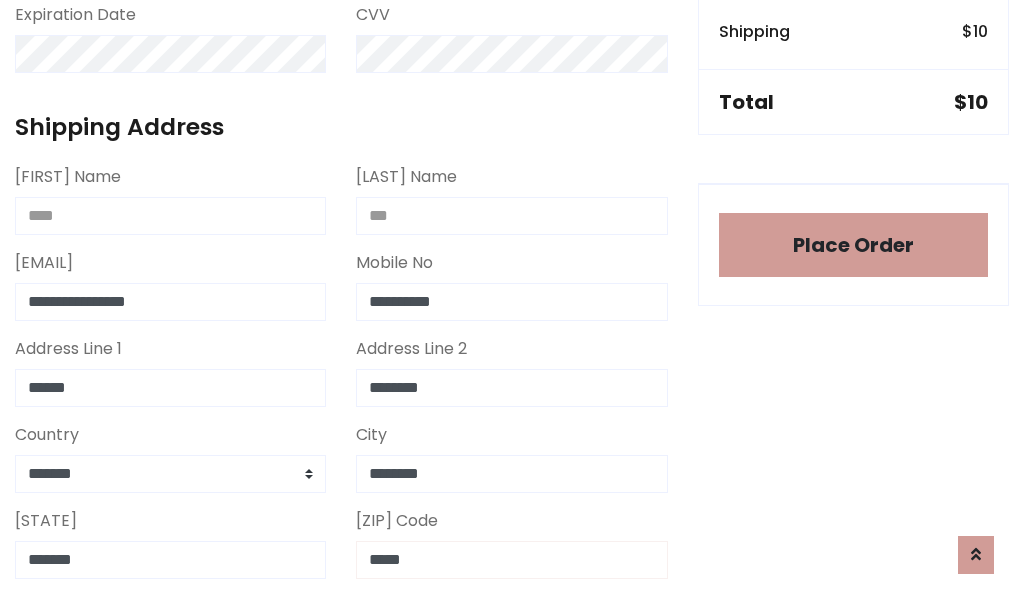 scroll, scrollTop: 403, scrollLeft: 0, axis: vertical 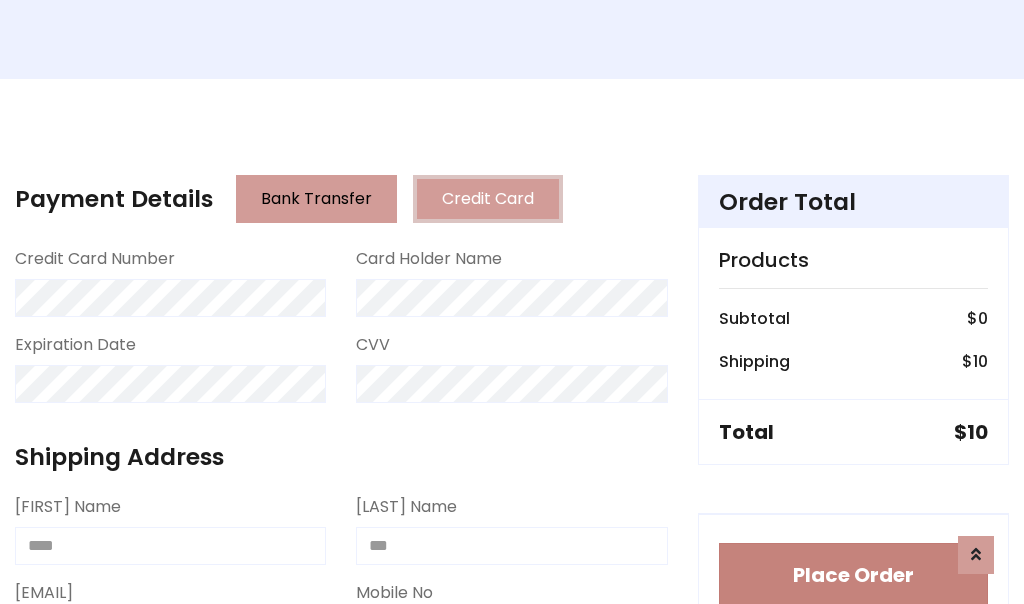 type on "*****" 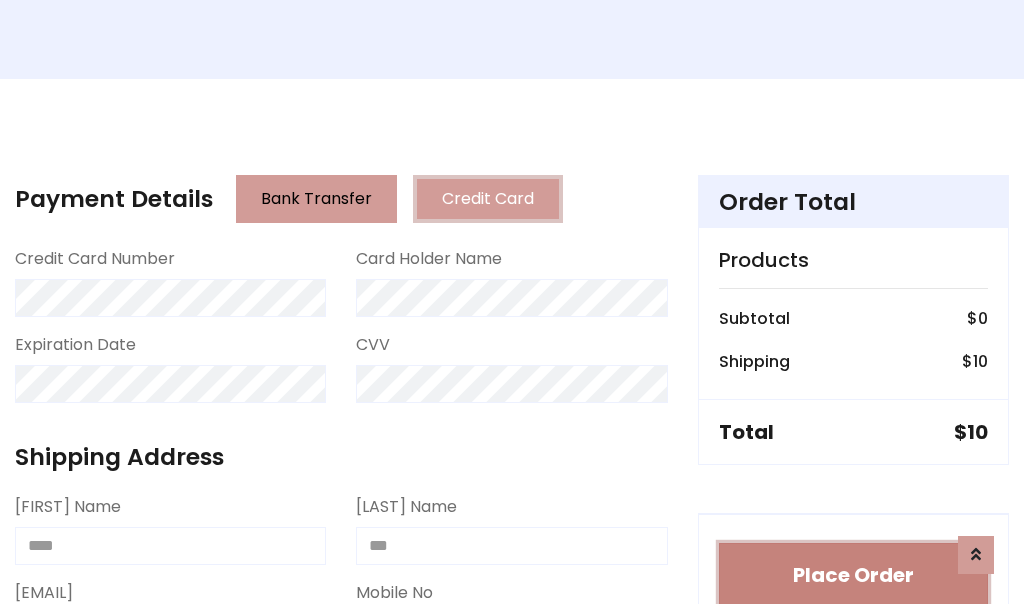 click on "Place Order" at bounding box center [853, 575] 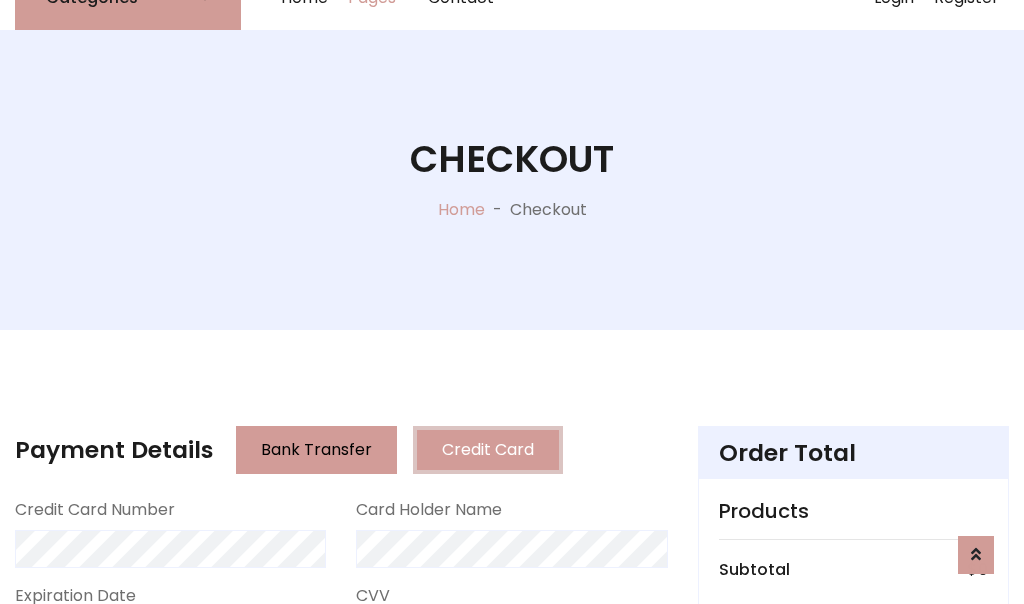 scroll, scrollTop: 0, scrollLeft: 0, axis: both 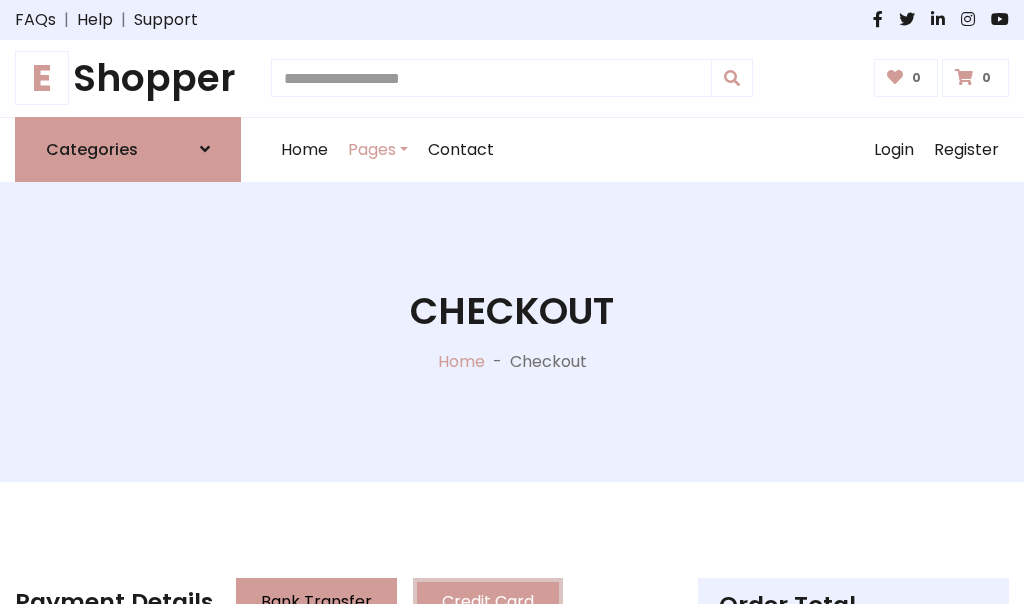 click on "E Shopper" at bounding box center (128, 78) 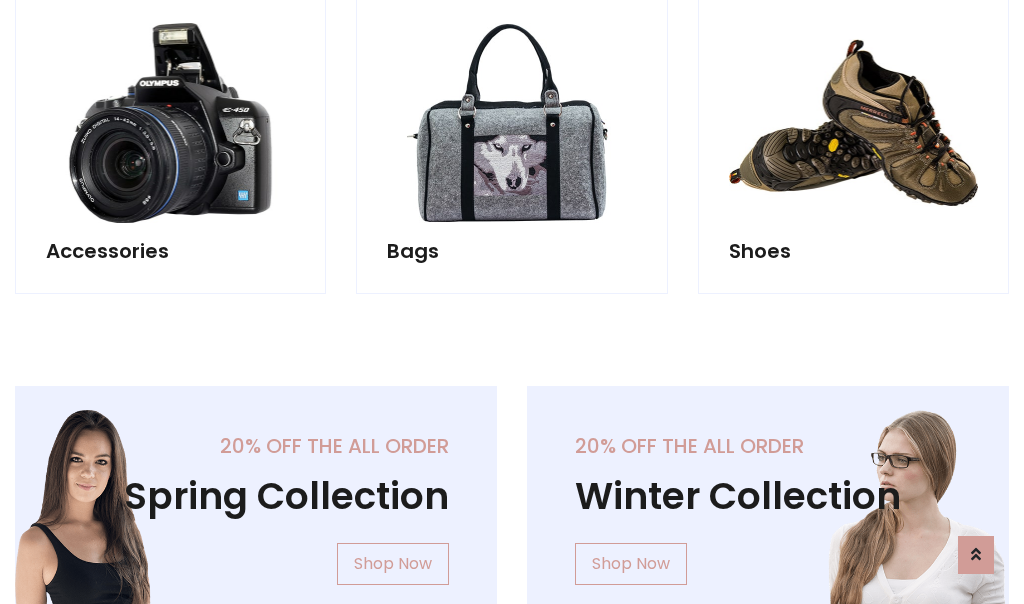 scroll, scrollTop: 770, scrollLeft: 0, axis: vertical 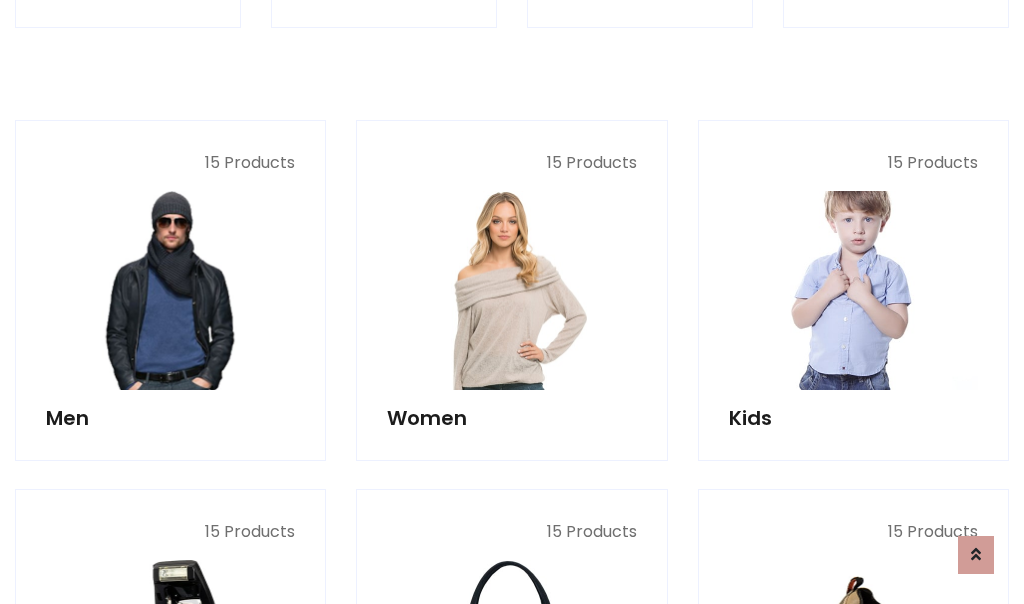 click at bounding box center [853, 290] 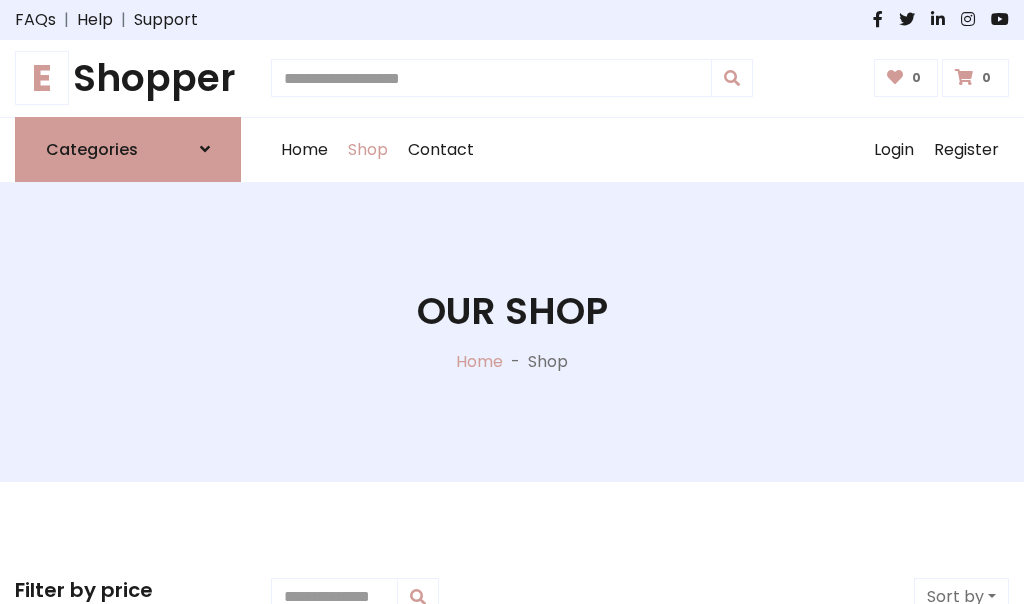 scroll, scrollTop: 549, scrollLeft: 0, axis: vertical 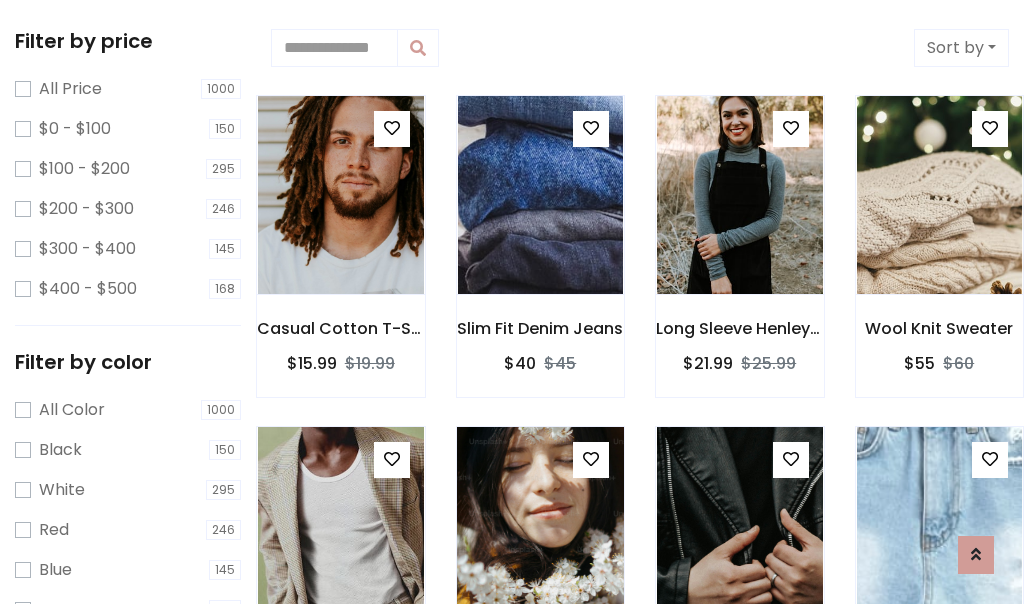 click at bounding box center [392, 128] 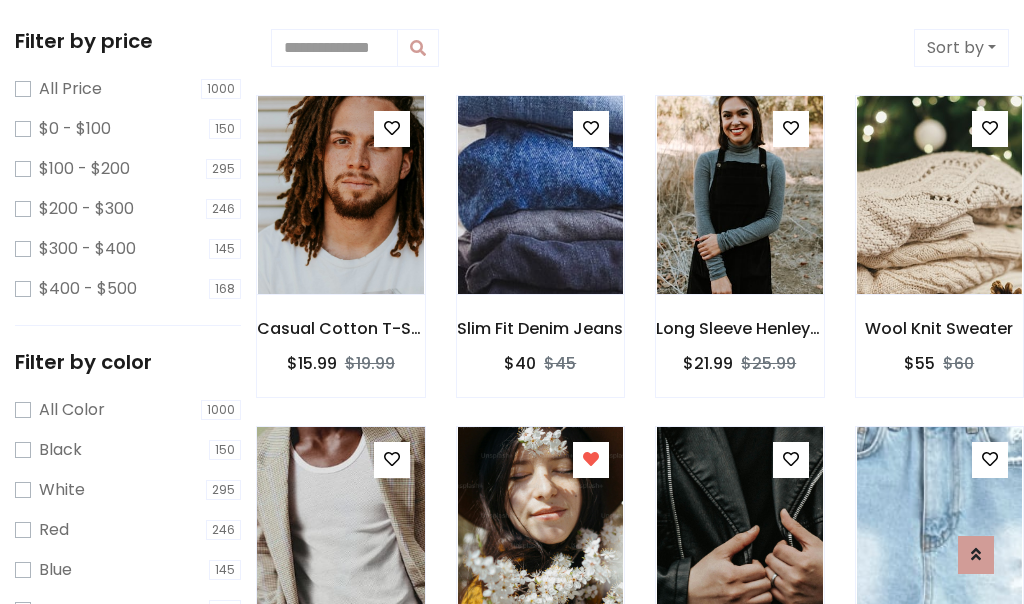 click at bounding box center [340, 526] 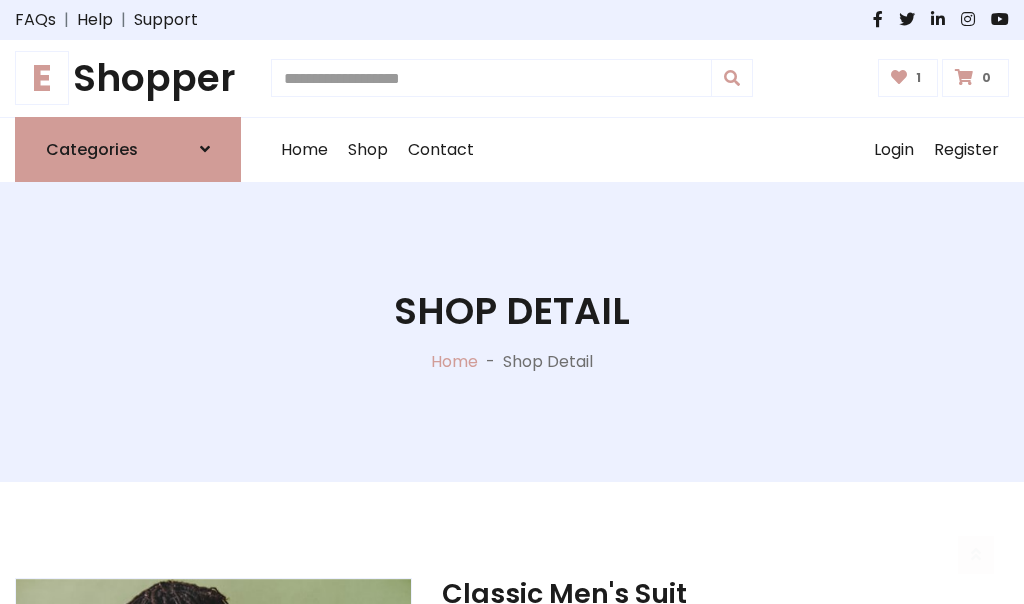 scroll, scrollTop: 262, scrollLeft: 0, axis: vertical 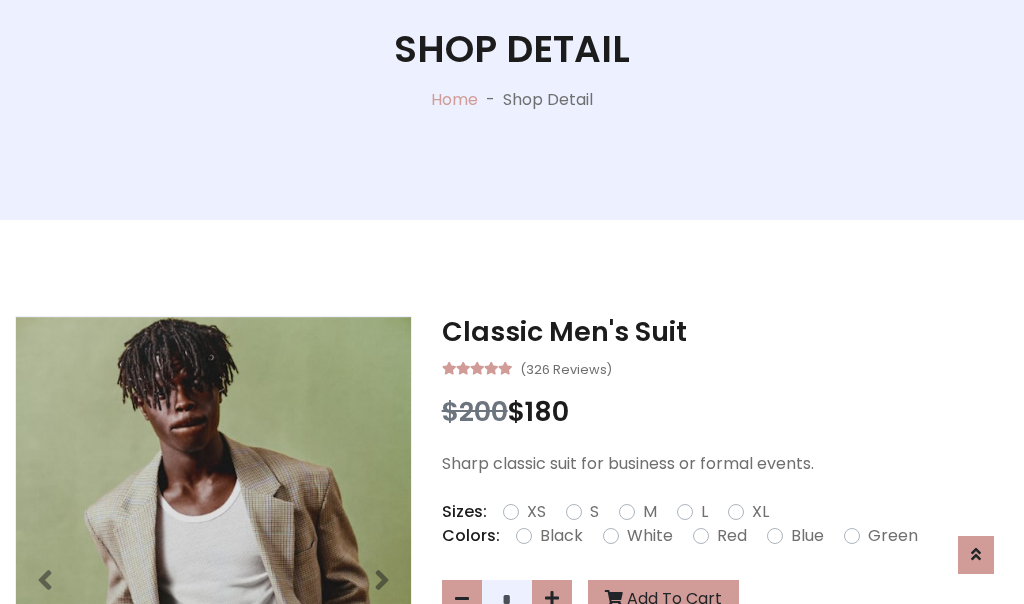 click on "XL" at bounding box center [760, 512] 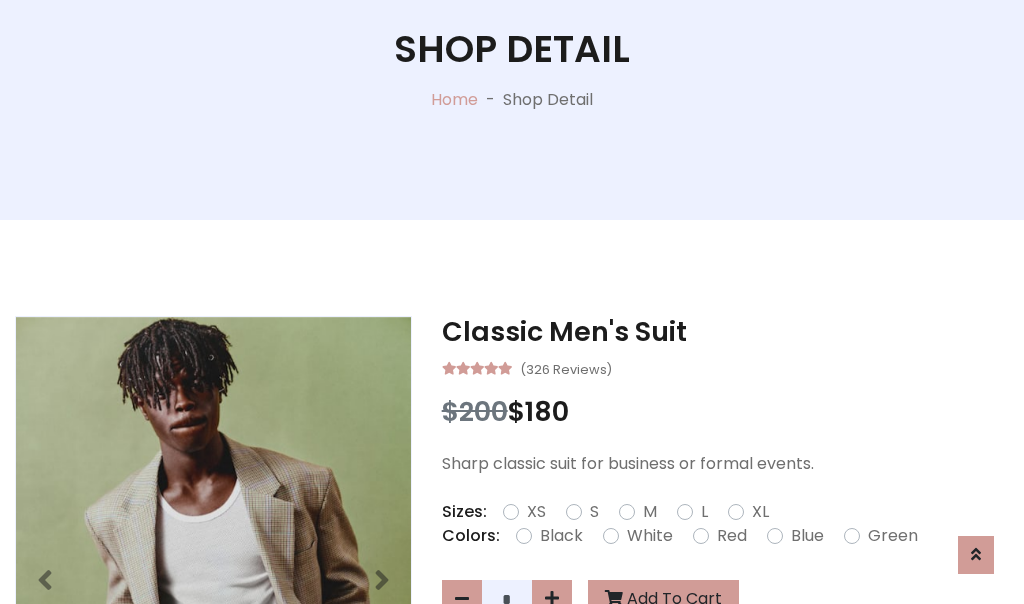 click on "Black" at bounding box center [561, 536] 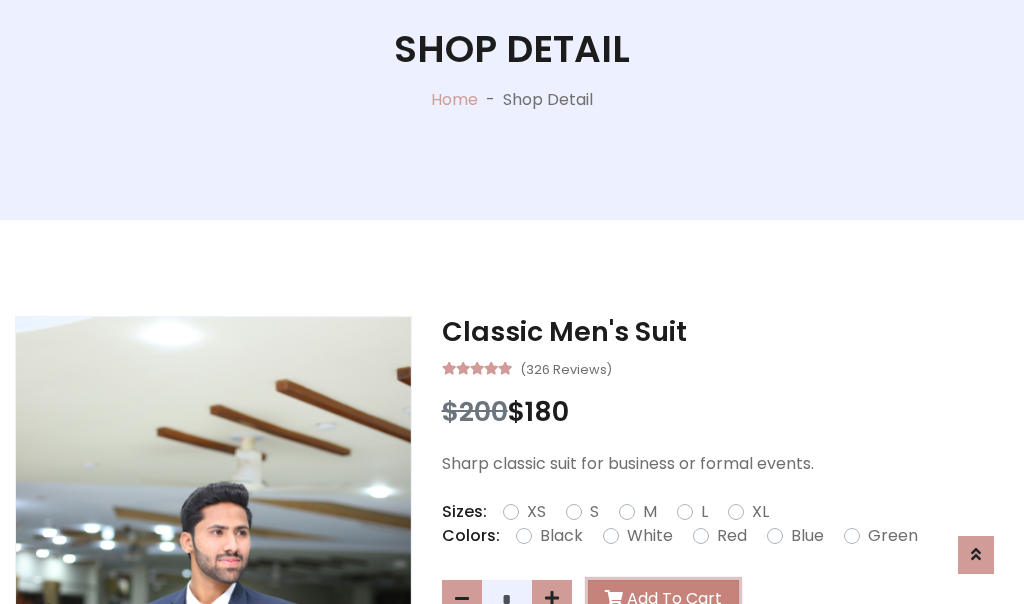click on "Add To Cart" at bounding box center (663, 599) 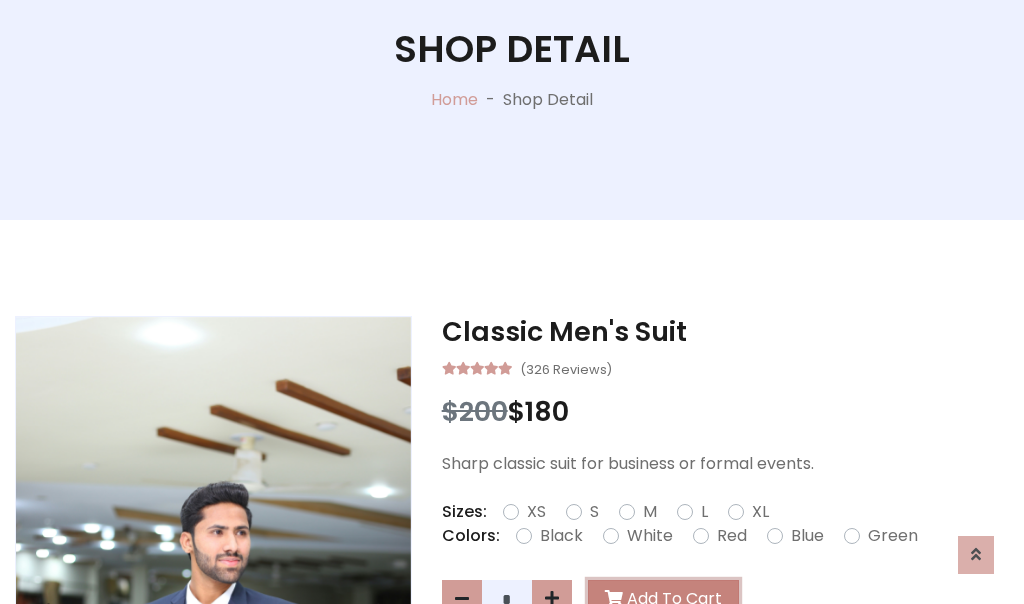 scroll, scrollTop: 0, scrollLeft: 0, axis: both 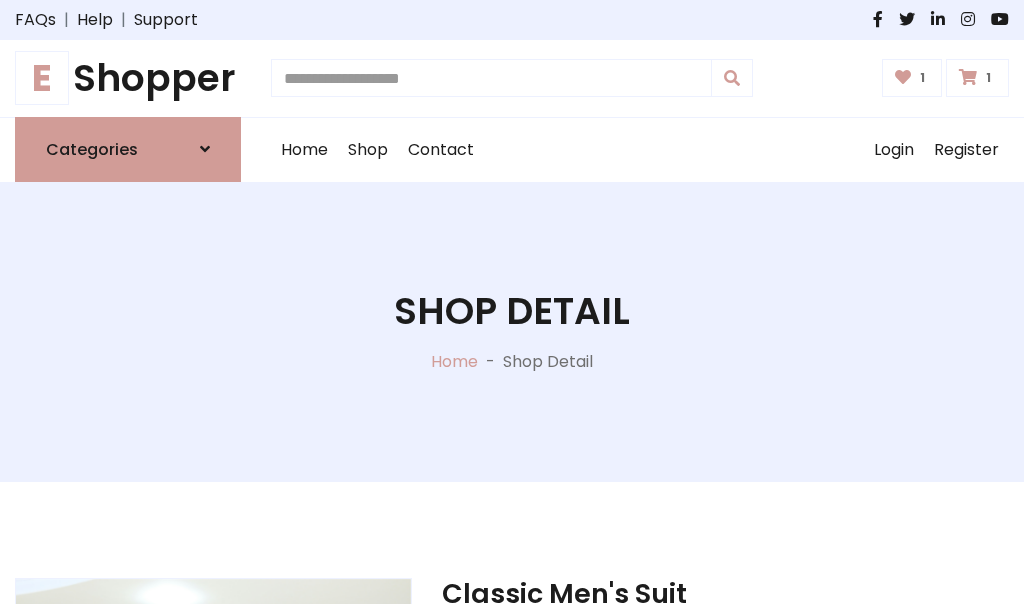 click at bounding box center [968, 77] 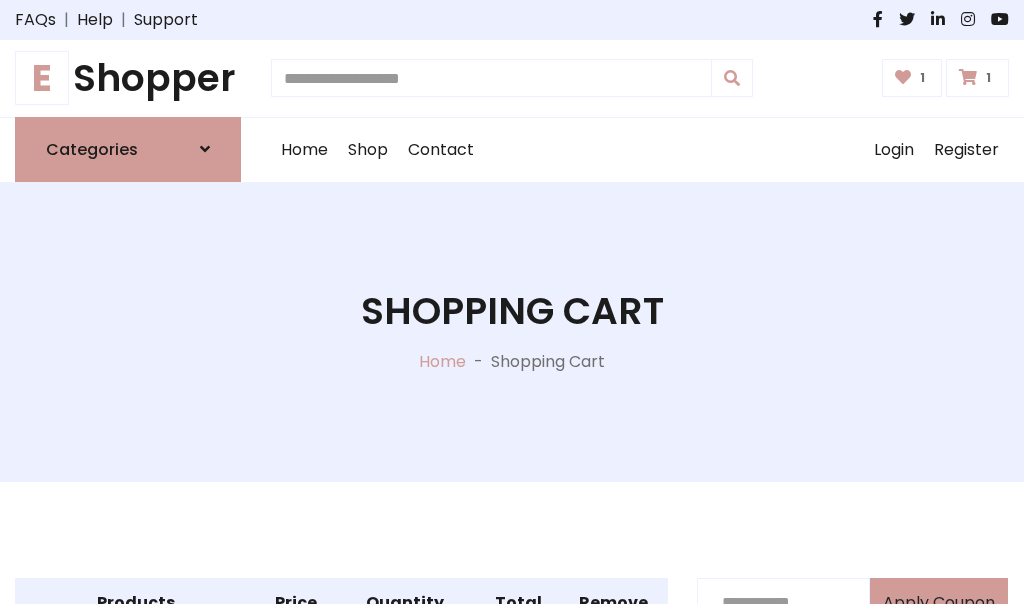 scroll, scrollTop: 570, scrollLeft: 0, axis: vertical 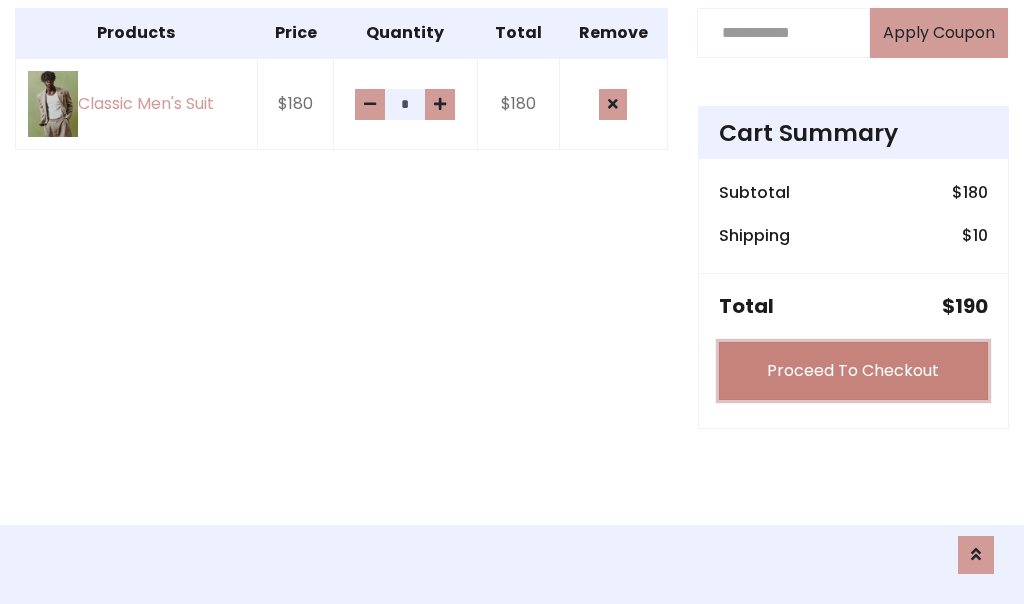 click on "Proceed To Checkout" at bounding box center [853, 371] 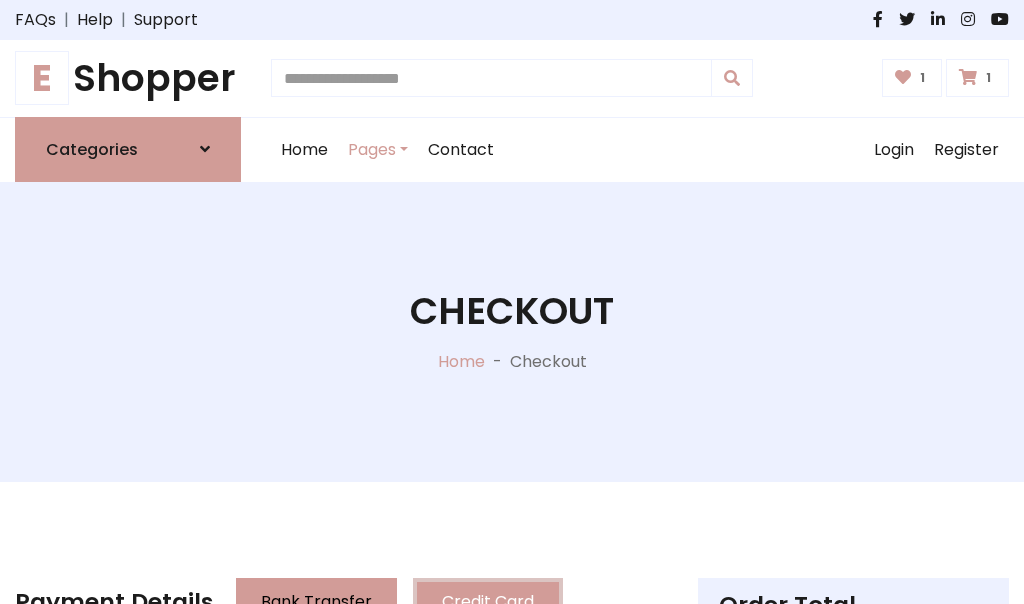 scroll, scrollTop: 201, scrollLeft: 0, axis: vertical 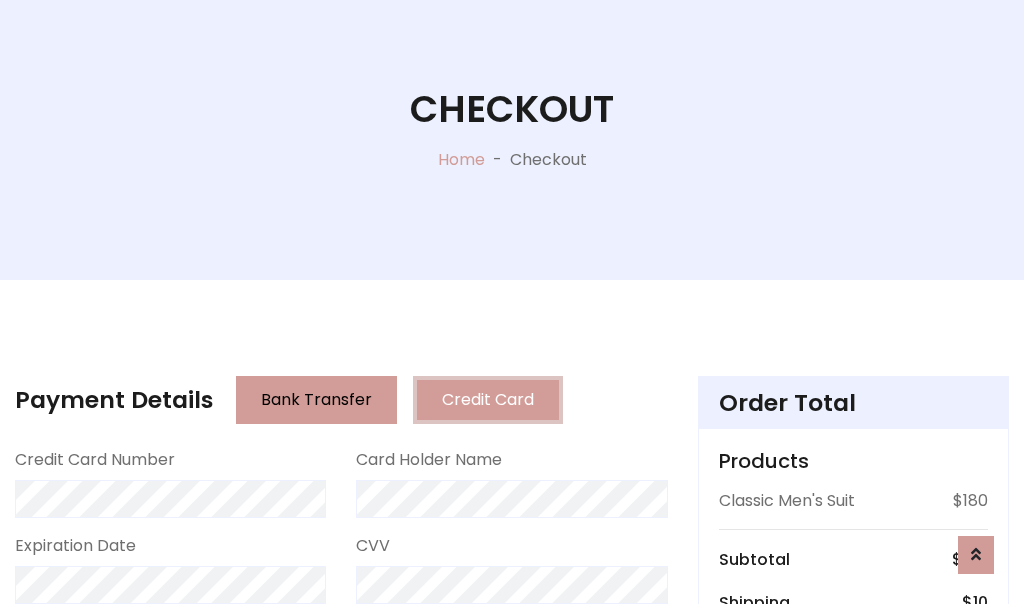 click on "Go to shipping" at bounding box center [853, 816] 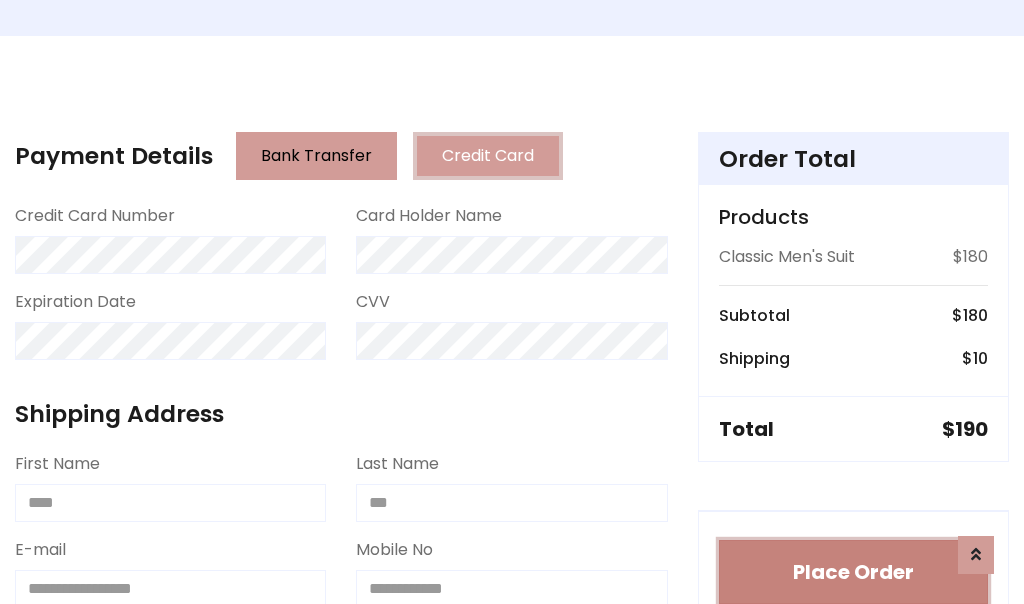 type 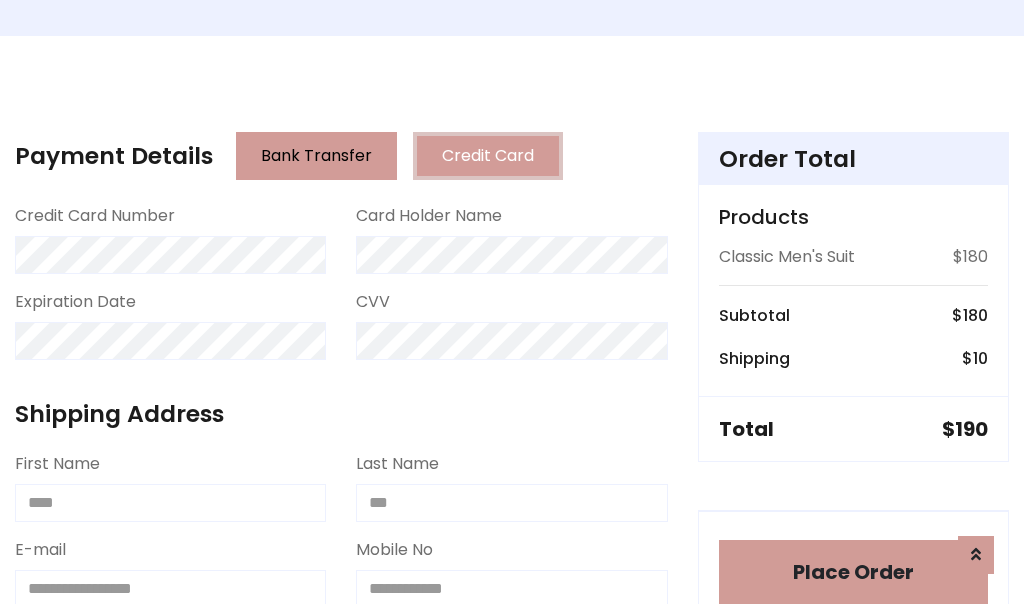 scroll, scrollTop: 1216, scrollLeft: 0, axis: vertical 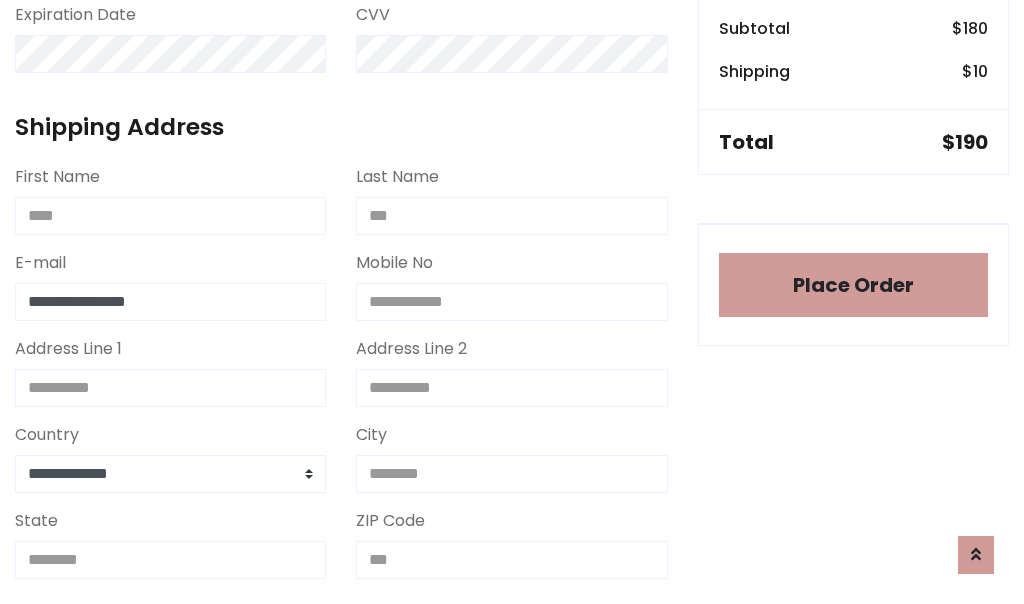 type on "**********" 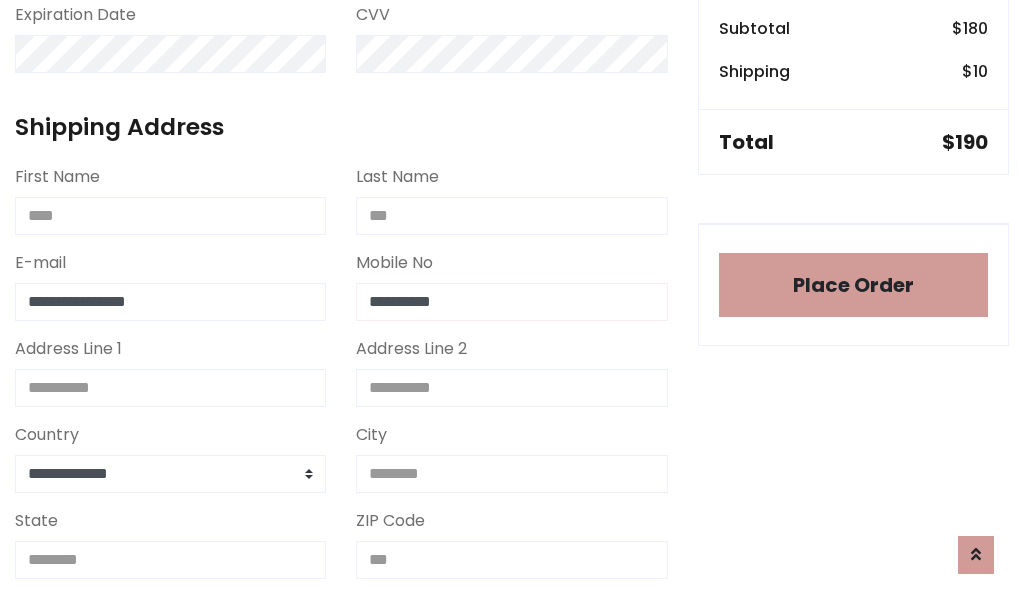 scroll, scrollTop: 573, scrollLeft: 0, axis: vertical 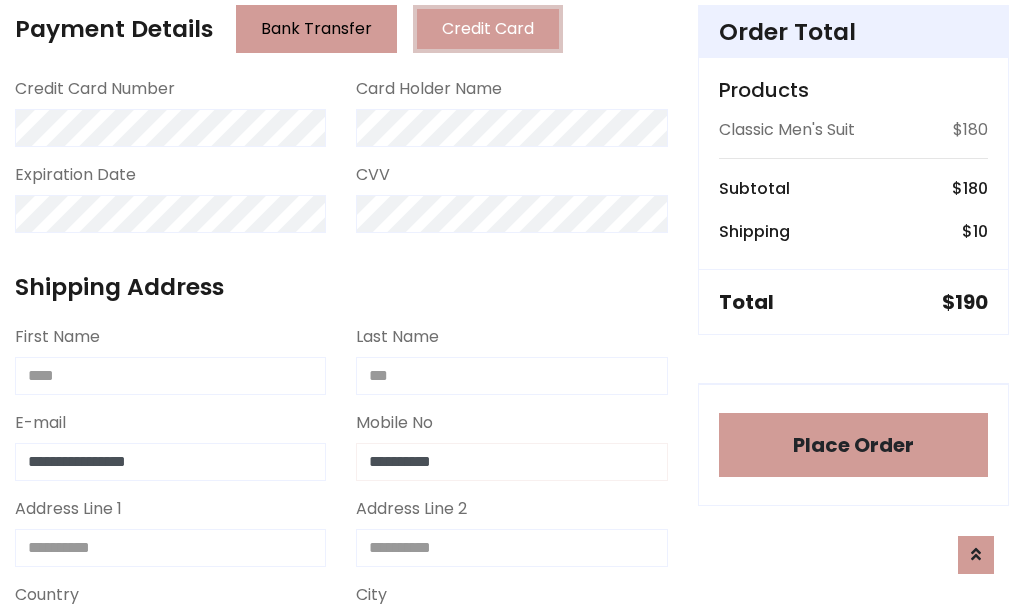 type on "**********" 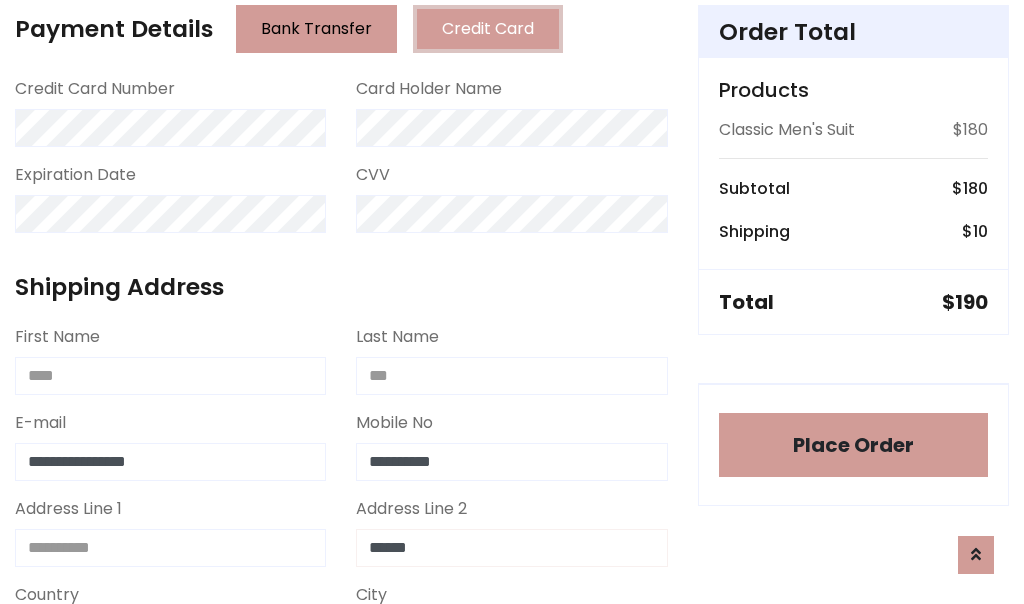 type on "******" 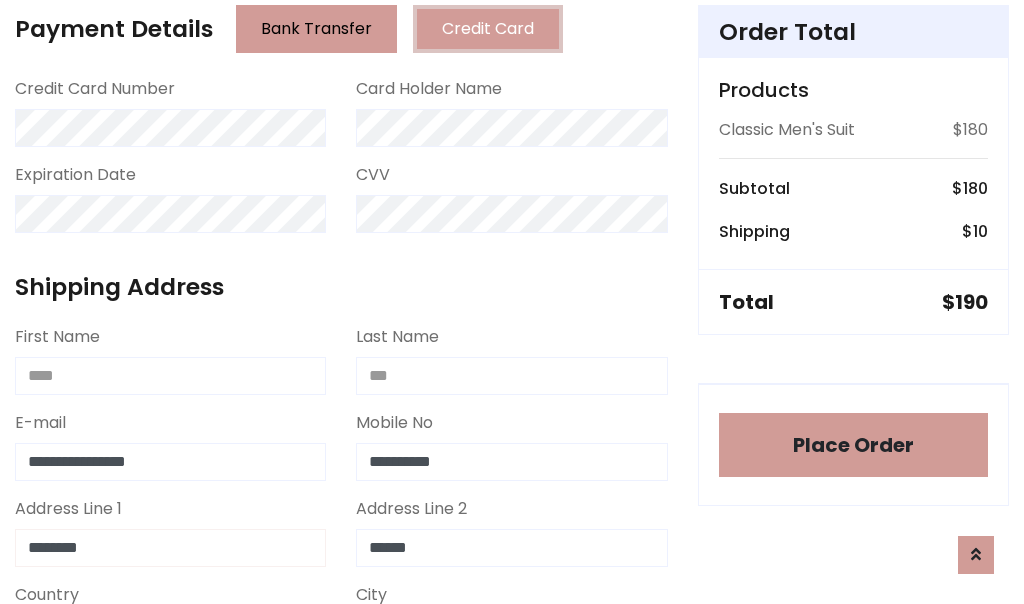 type on "********" 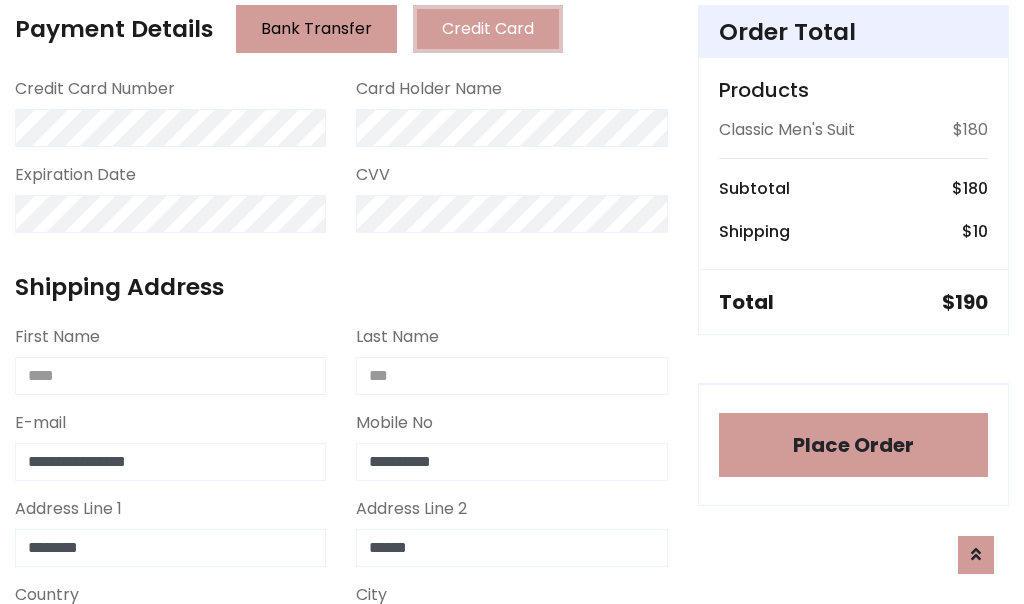 scroll, scrollTop: 905, scrollLeft: 0, axis: vertical 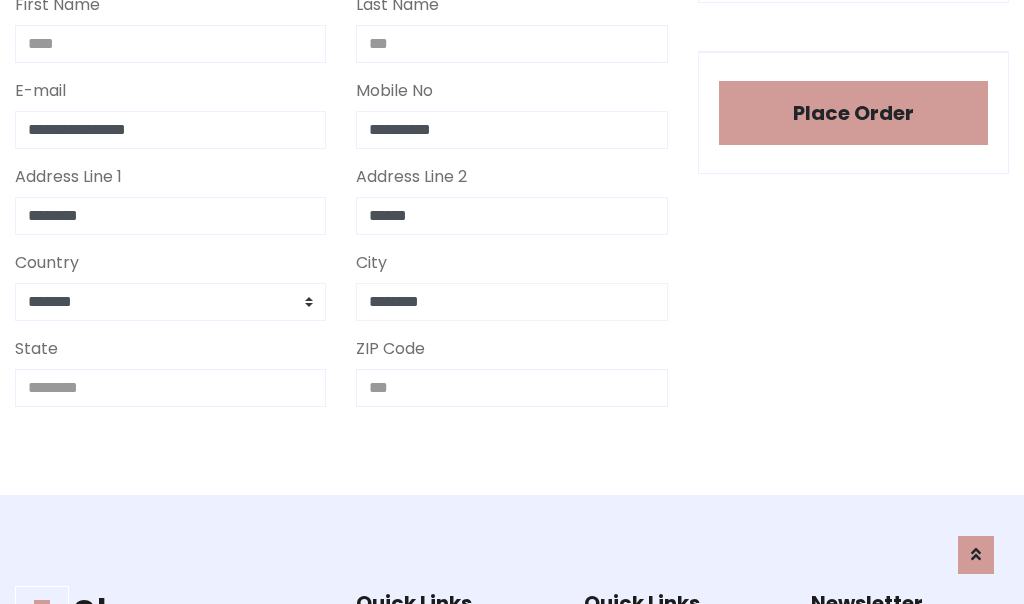 type on "********" 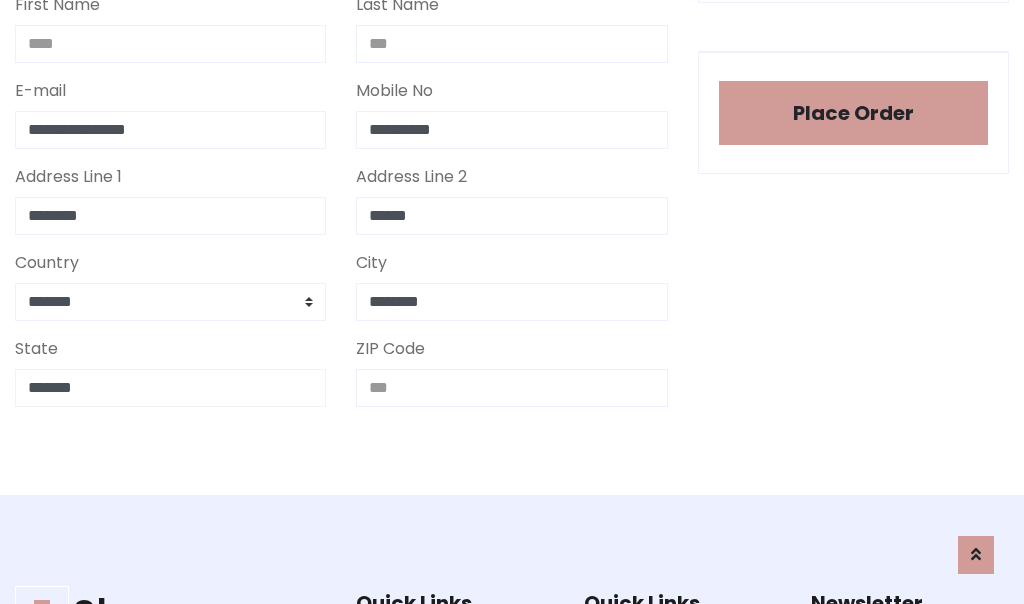 type on "*******" 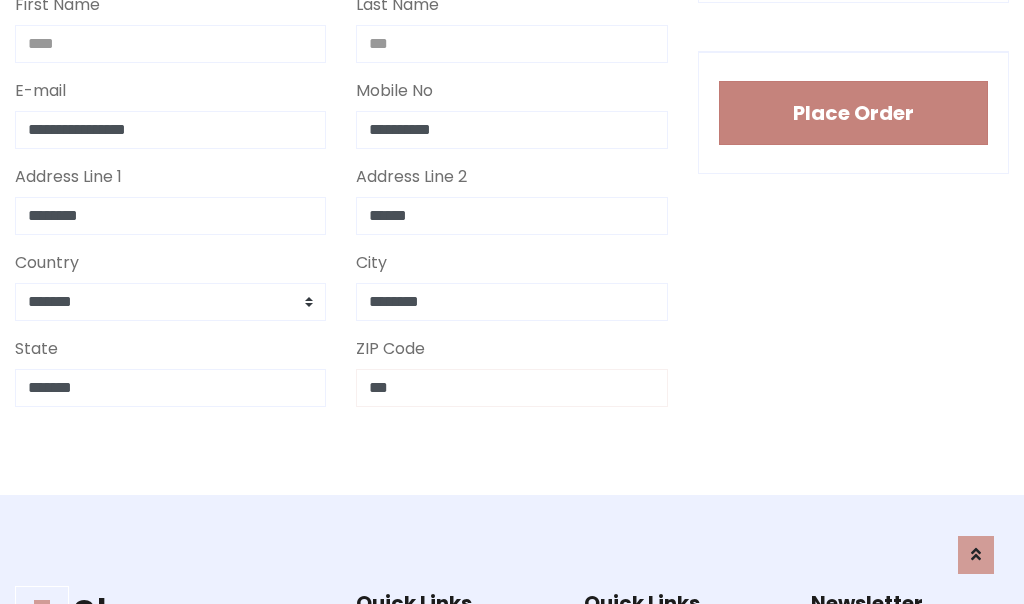 type on "***" 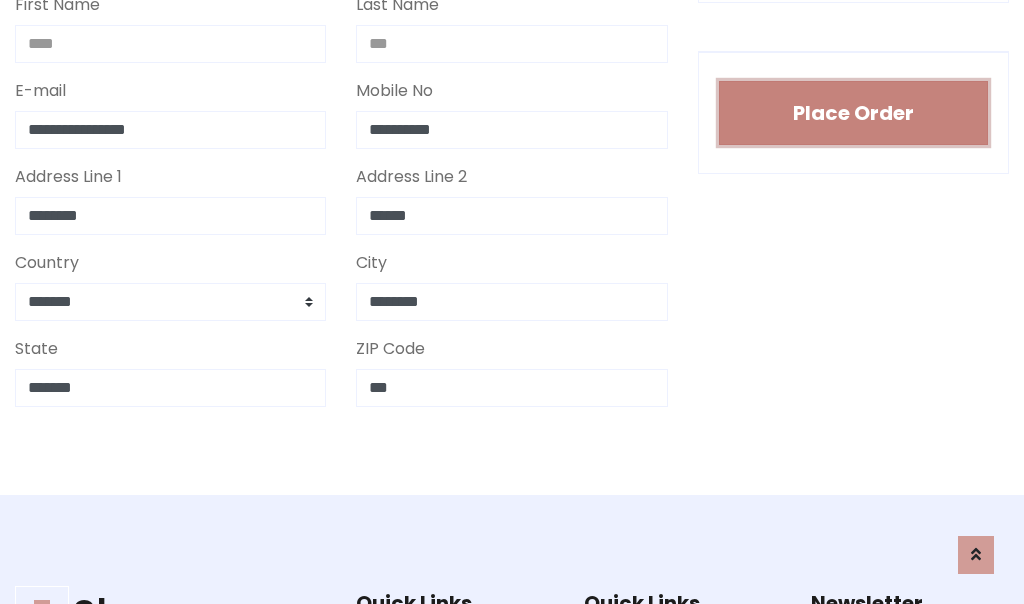click on "Place Order" at bounding box center (853, 113) 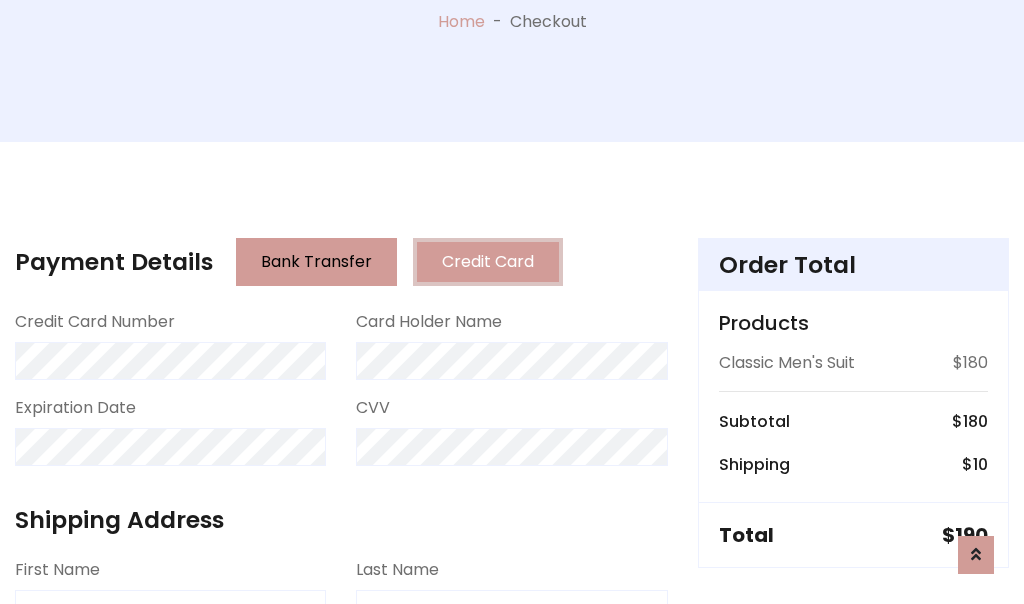 scroll, scrollTop: 0, scrollLeft: 0, axis: both 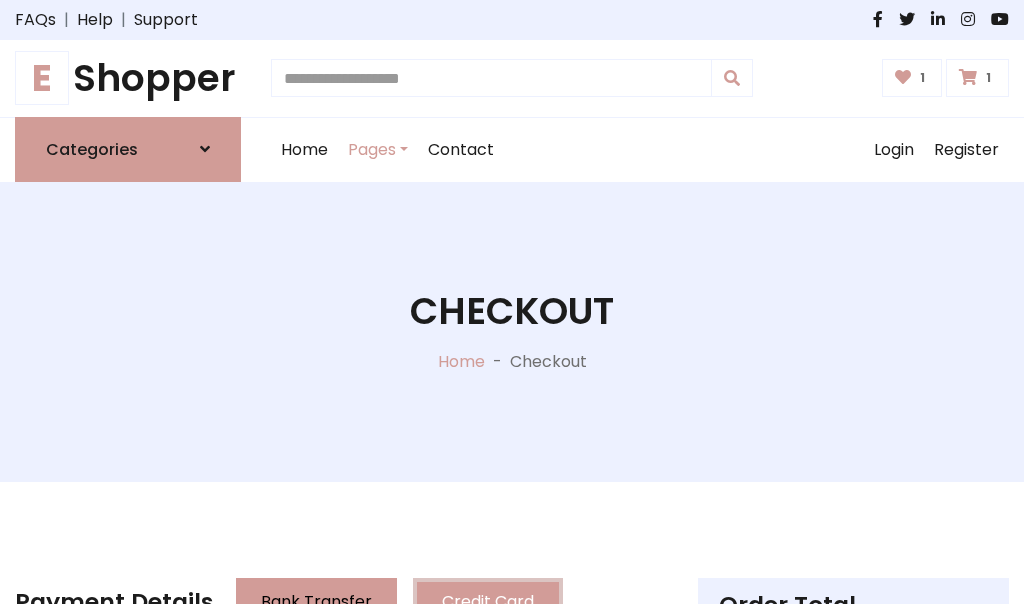 click on "E" at bounding box center (42, 78) 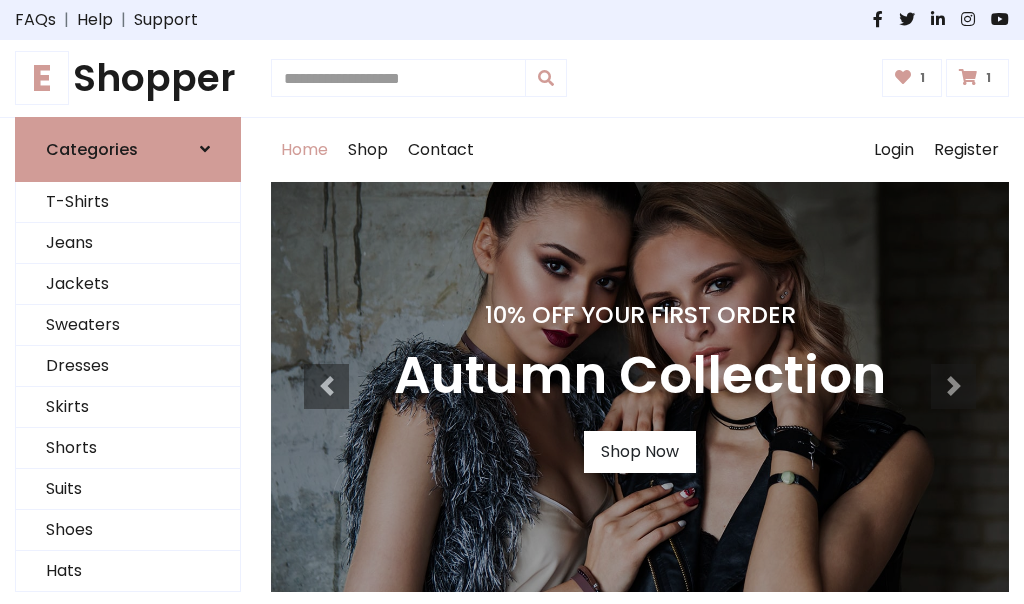 scroll, scrollTop: 0, scrollLeft: 0, axis: both 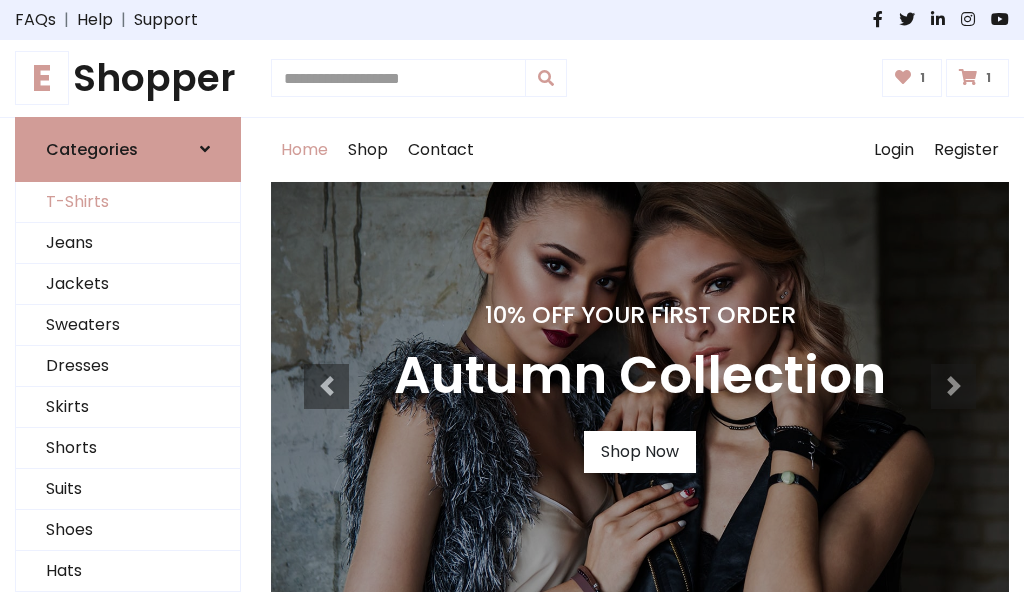 click on "T-Shirts" at bounding box center [128, 202] 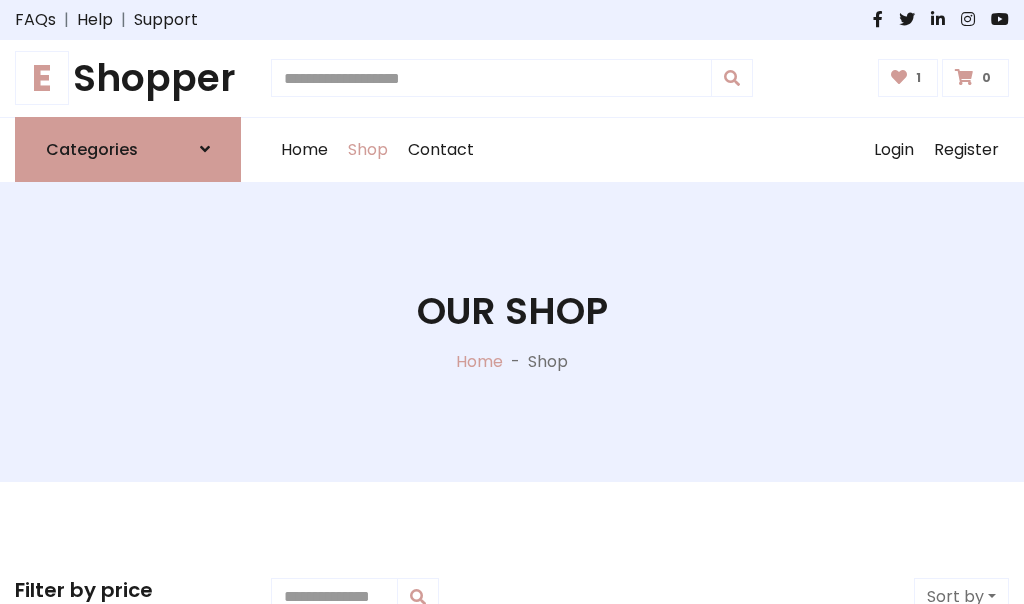 scroll, scrollTop: 0, scrollLeft: 0, axis: both 